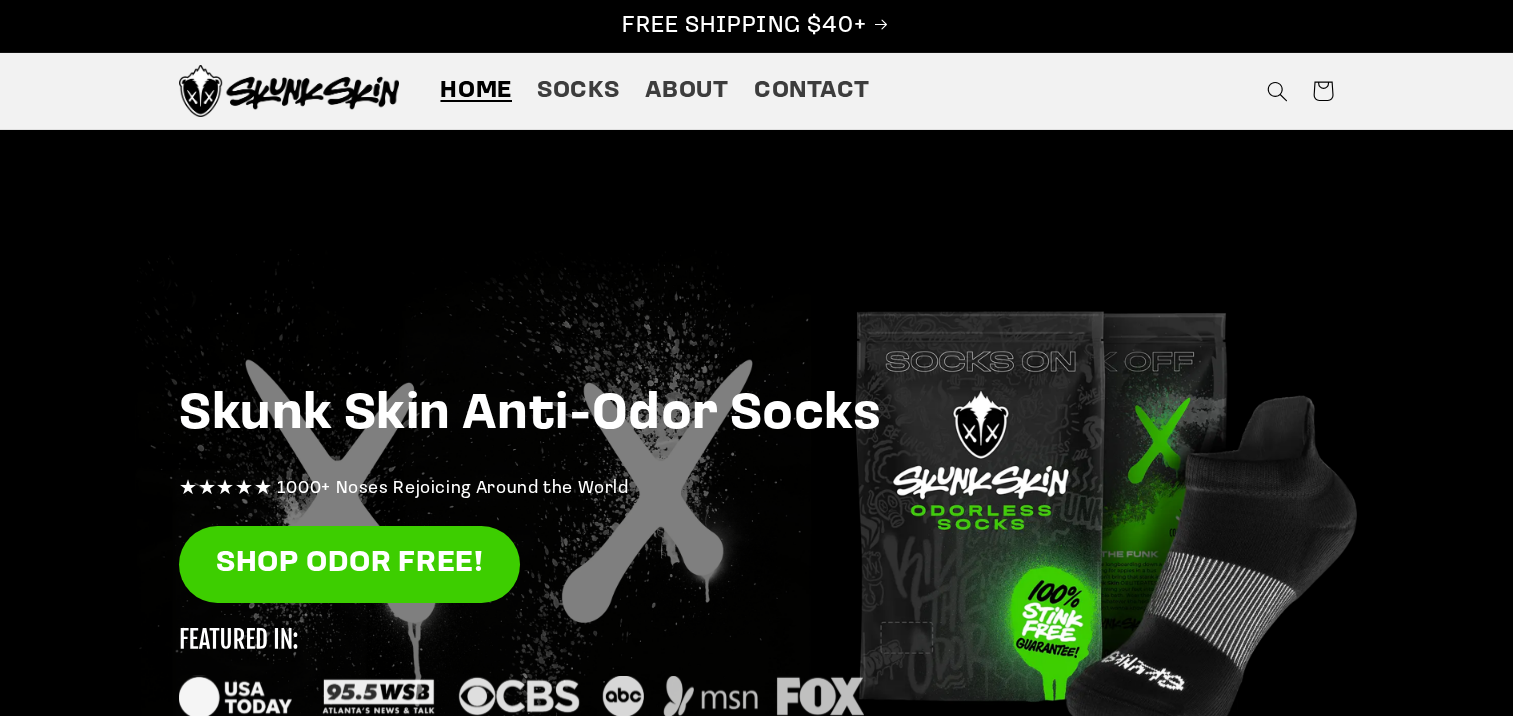 scroll, scrollTop: 0, scrollLeft: 0, axis: both 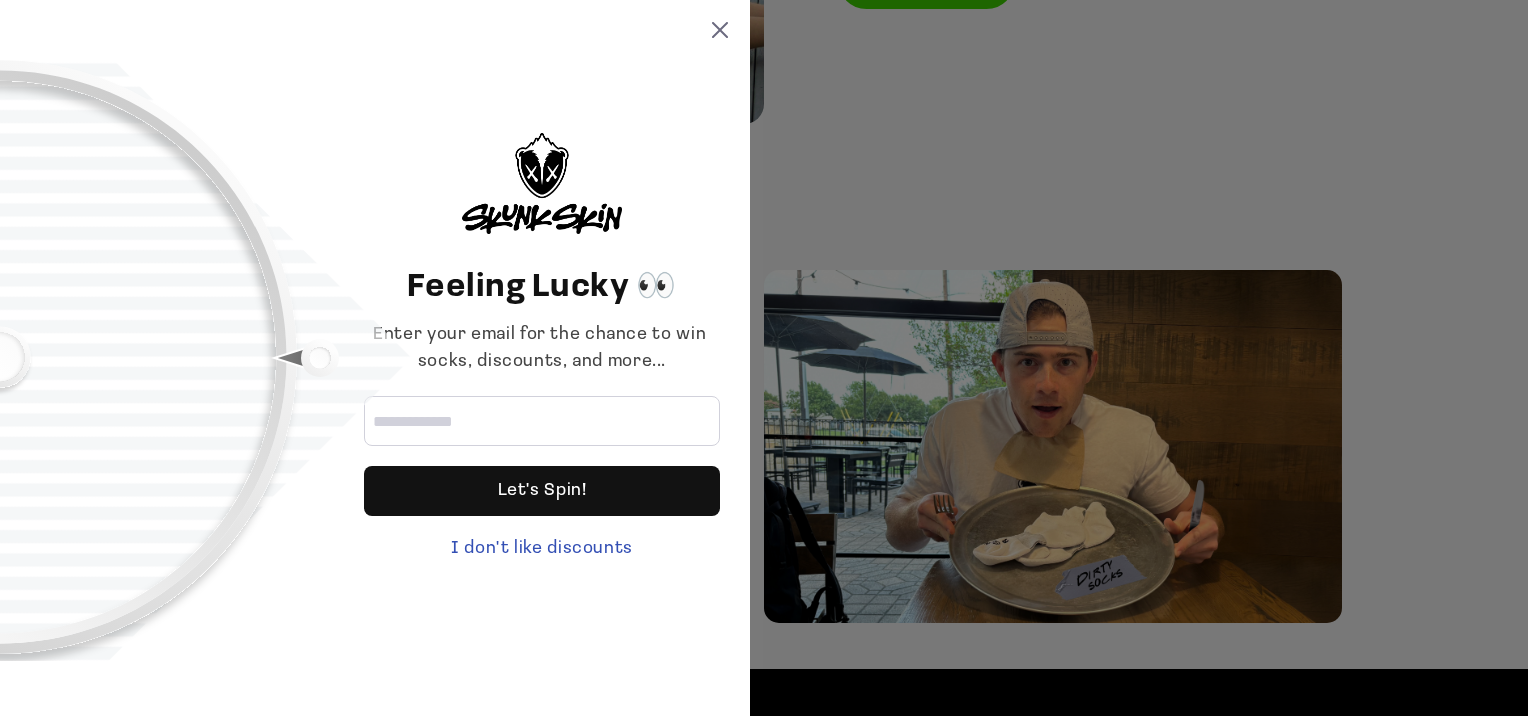 drag, startPoint x: 1518, startPoint y: 56, endPoint x: 1517, endPoint y: 481, distance: 425.0012 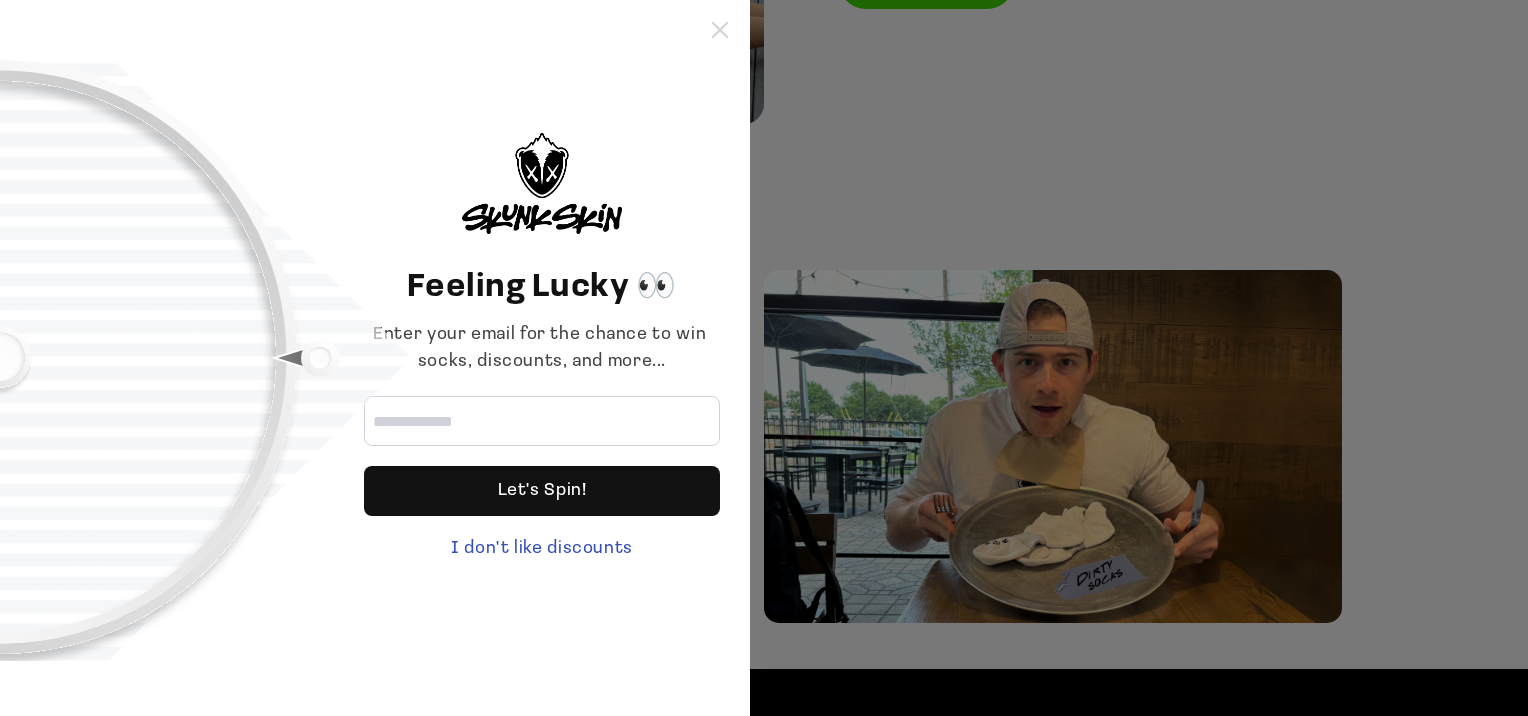 click 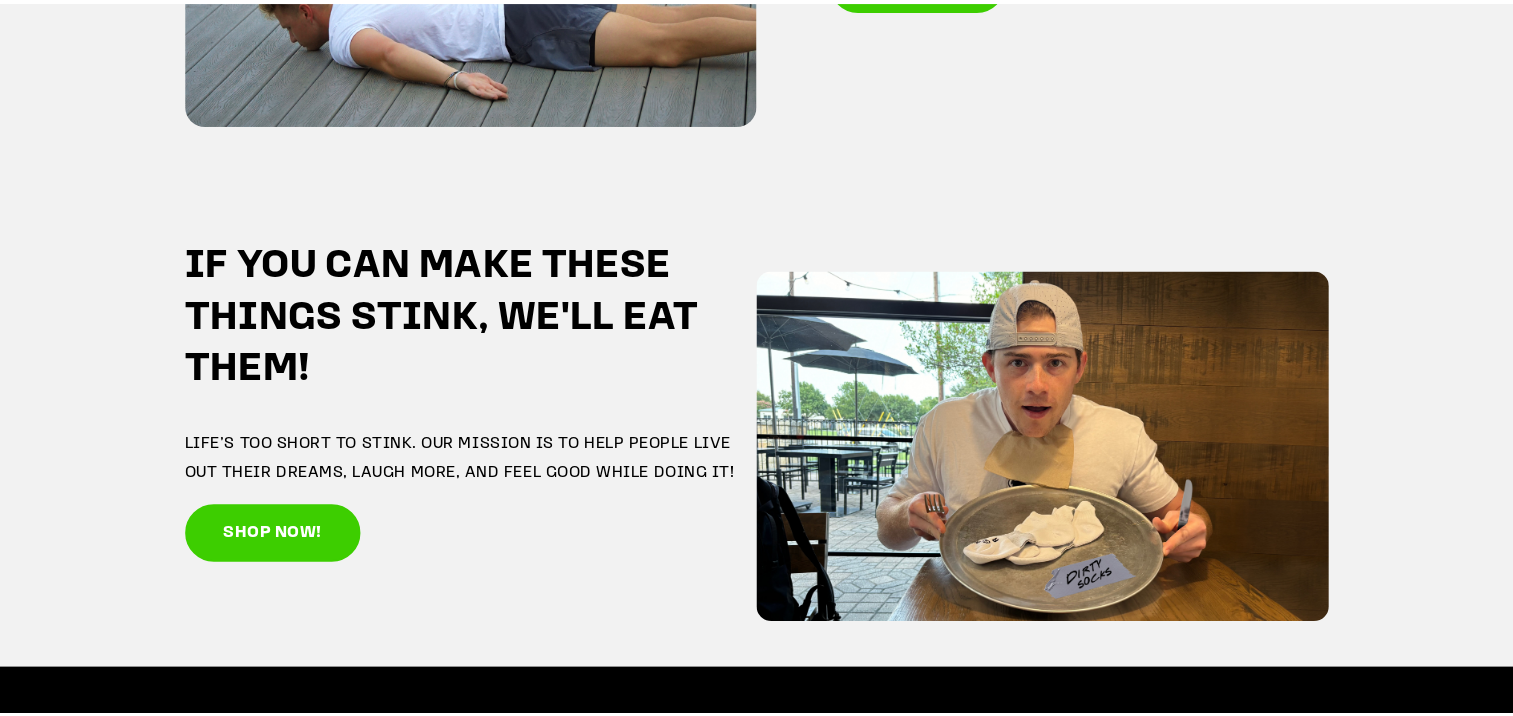 scroll, scrollTop: 3443, scrollLeft: 0, axis: vertical 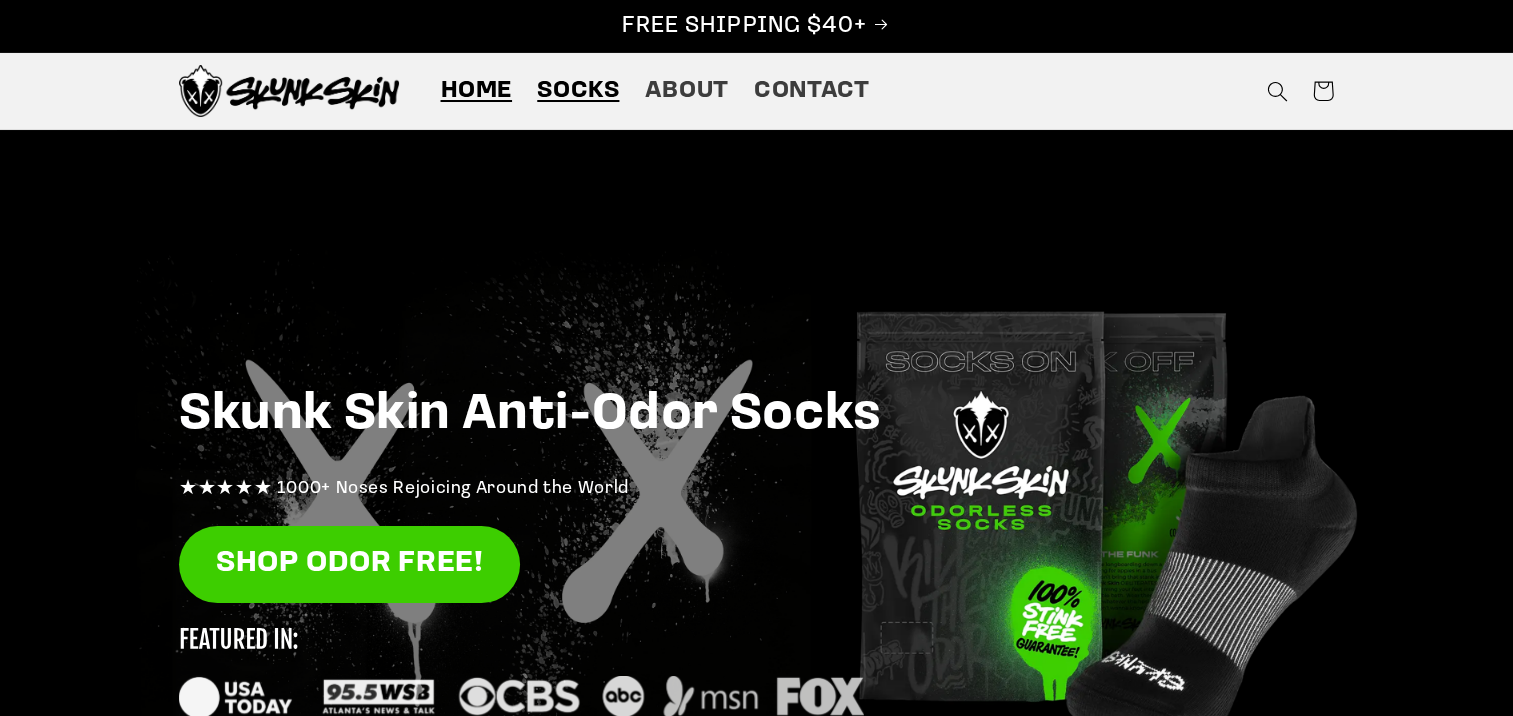 click on "Socks" at bounding box center (578, 91) 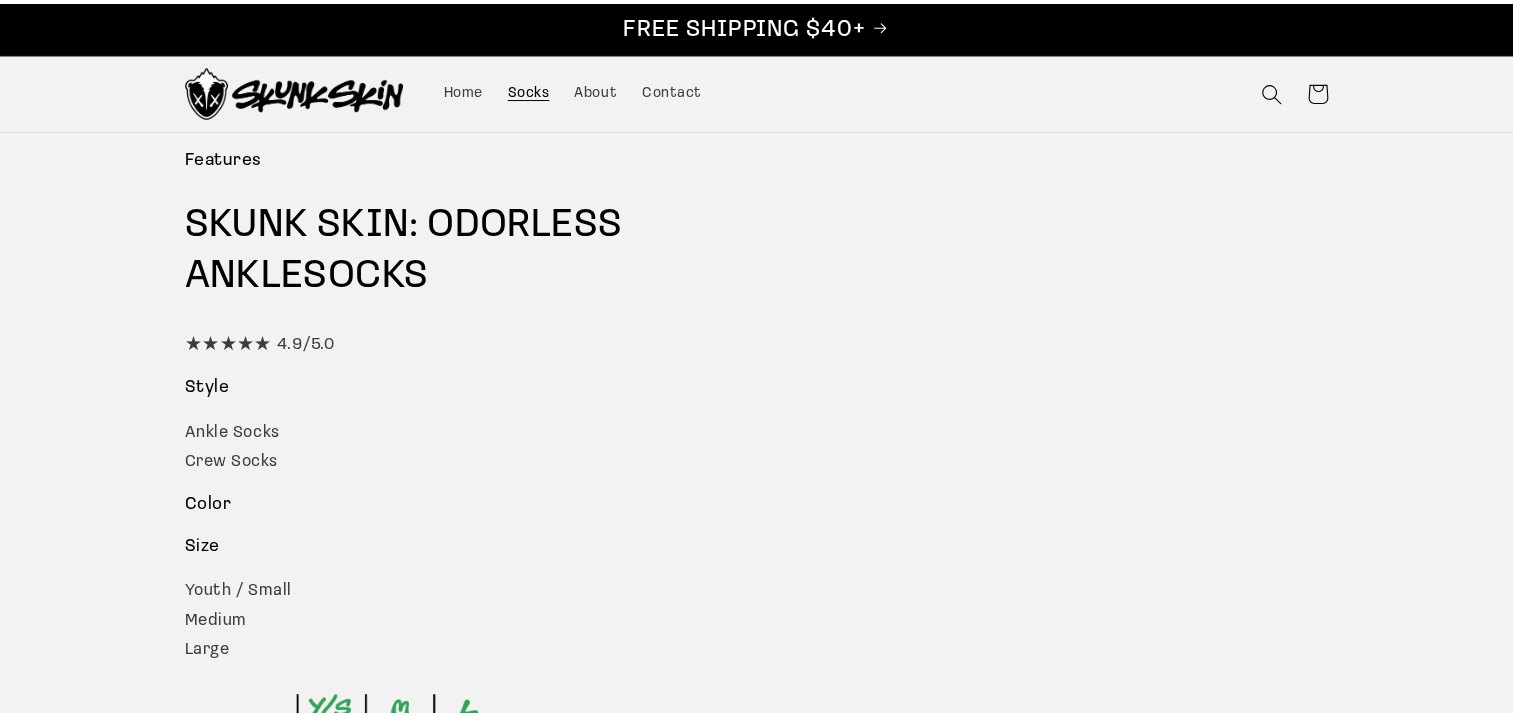 scroll, scrollTop: 0, scrollLeft: 0, axis: both 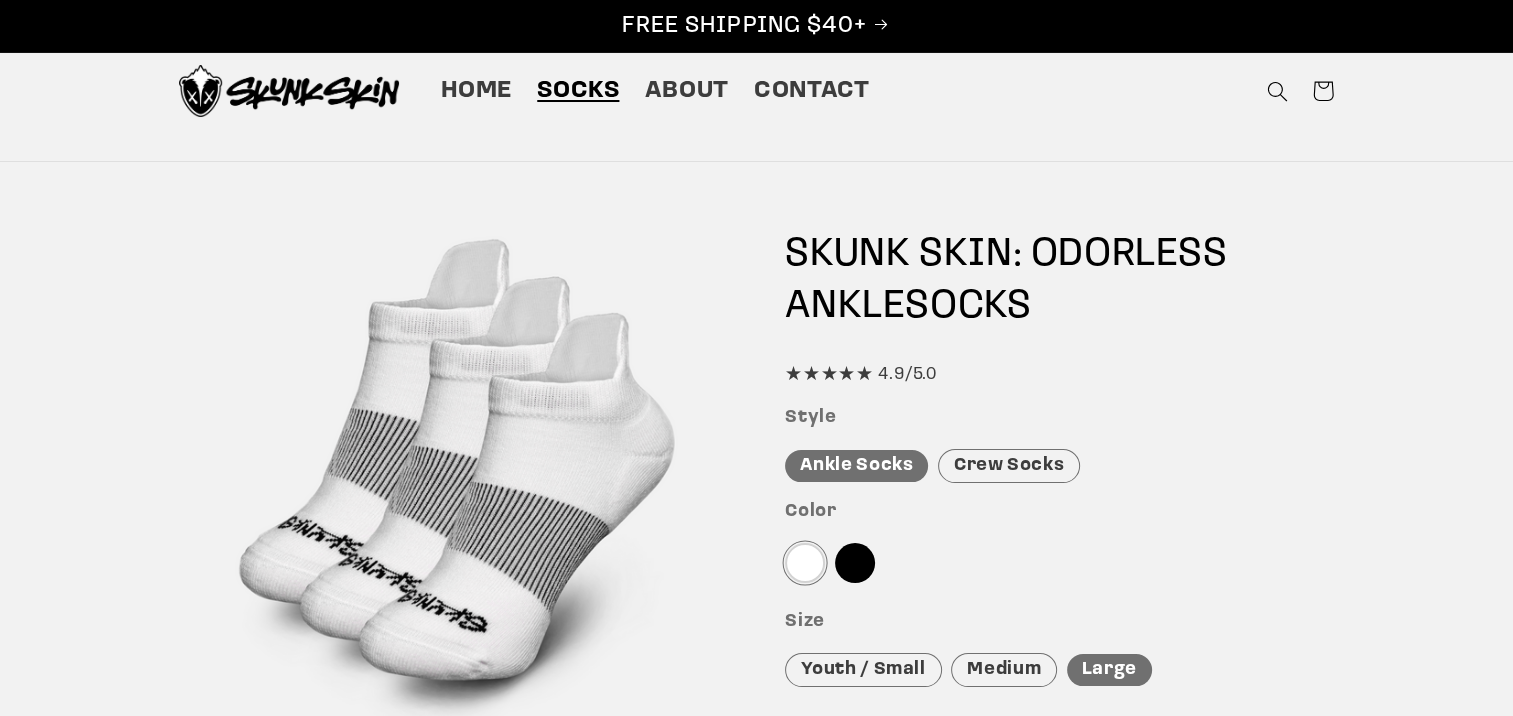 click on "Socks" at bounding box center [578, 91] 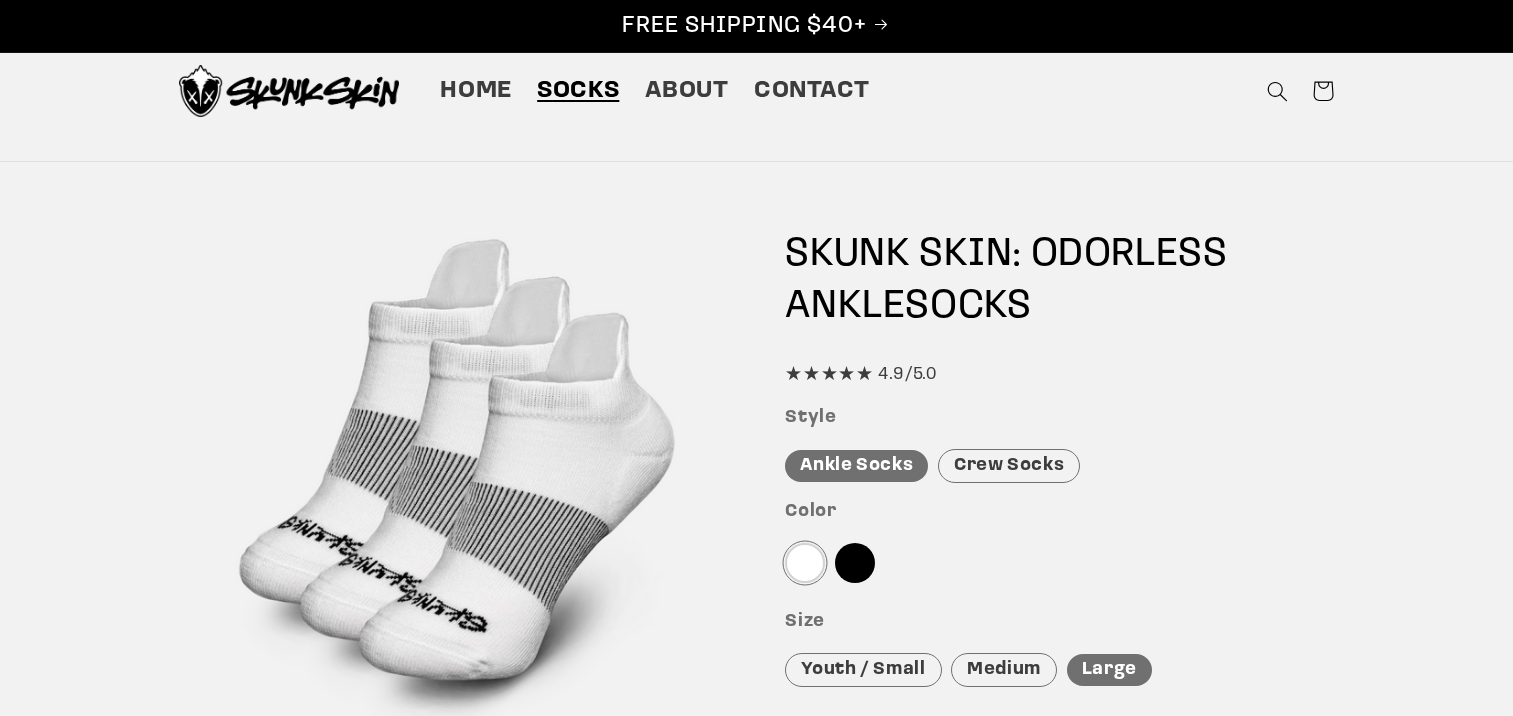 scroll, scrollTop: 0, scrollLeft: 0, axis: both 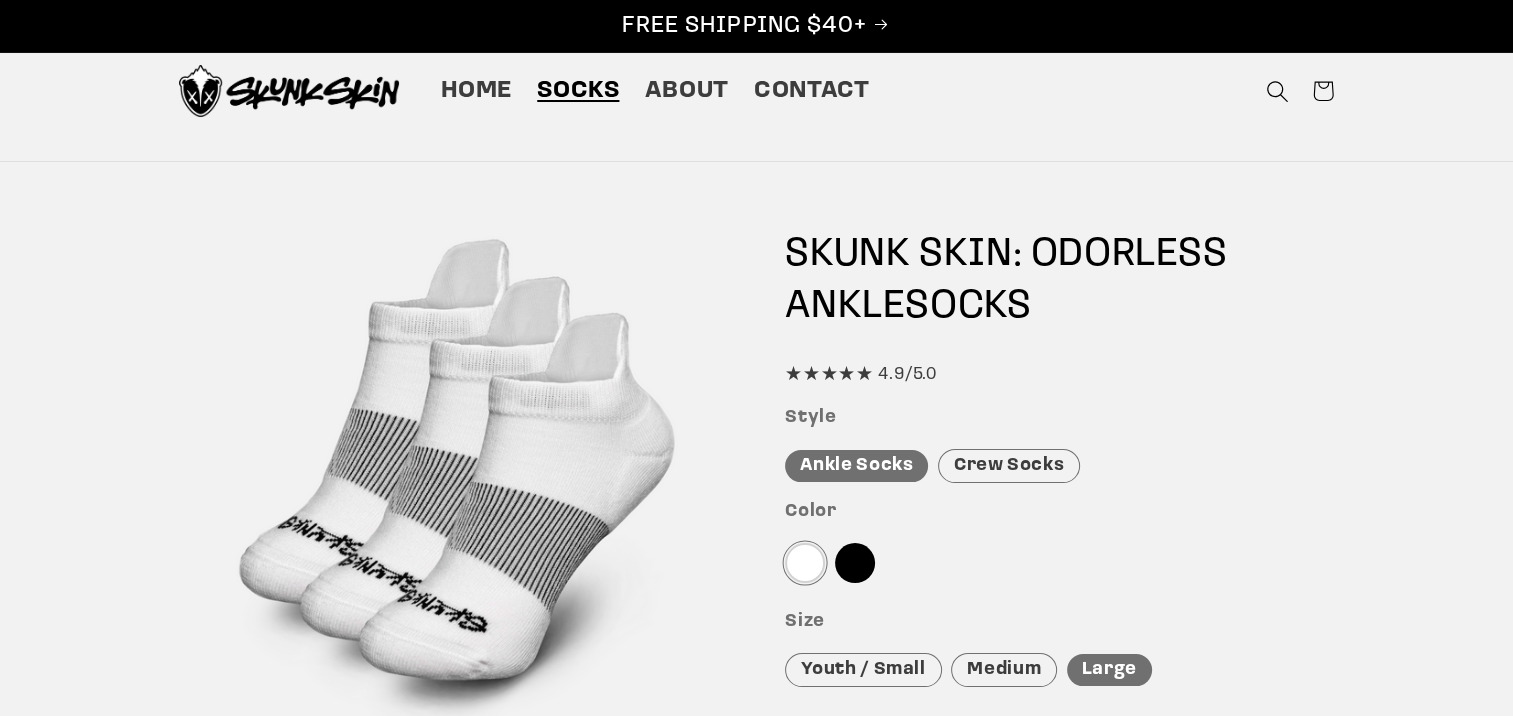 click 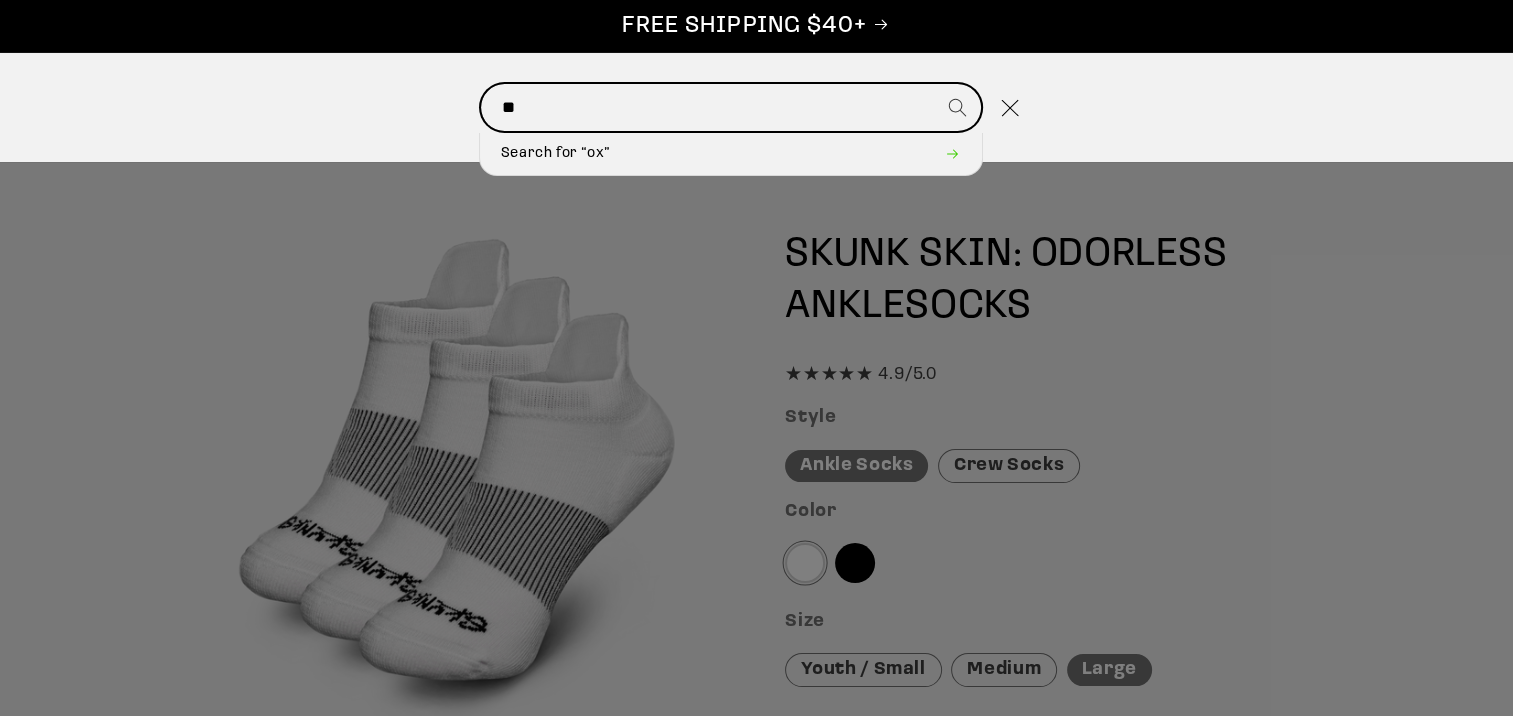 type on "**" 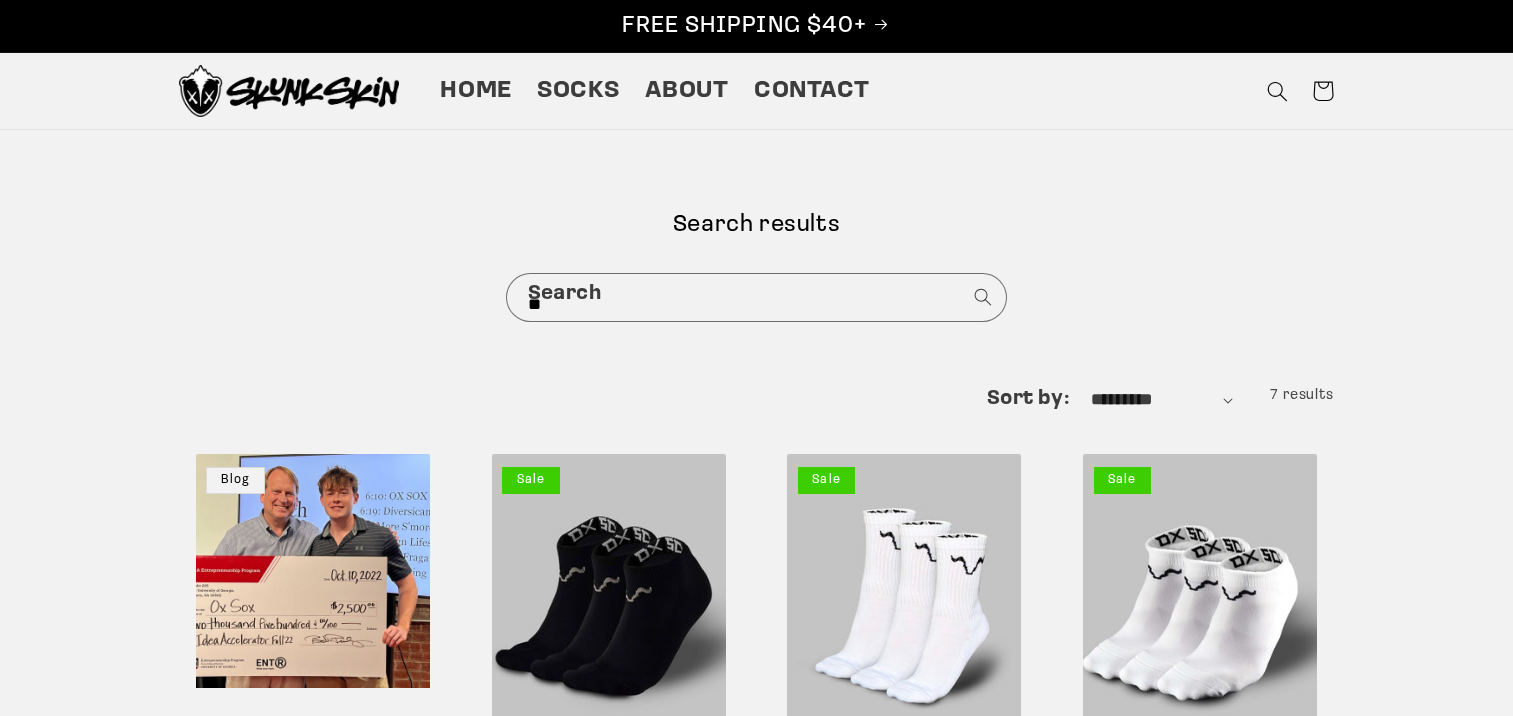 scroll, scrollTop: 0, scrollLeft: 0, axis: both 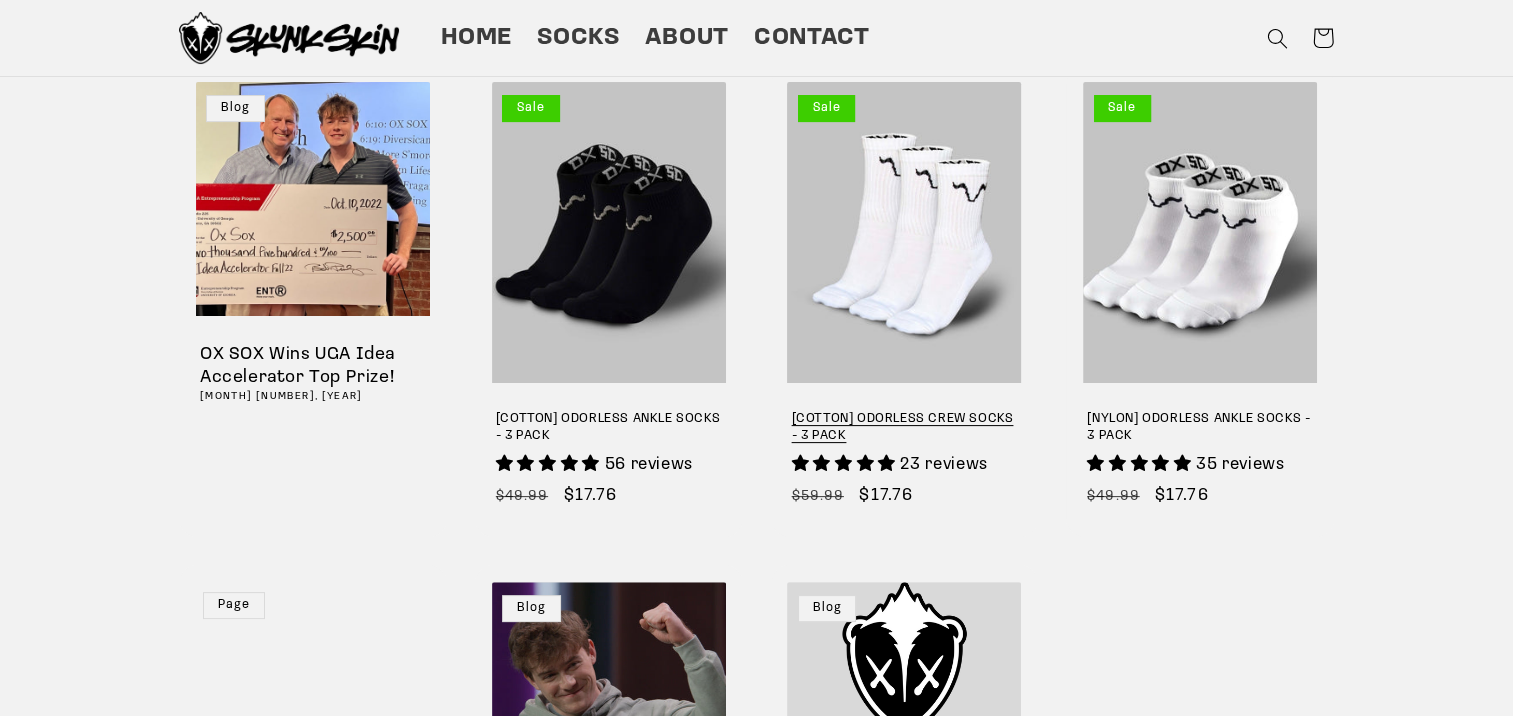 click on "[COTTON] ODORLESS CREW SOCKS - 3 PACK" at bounding box center [905, 428] 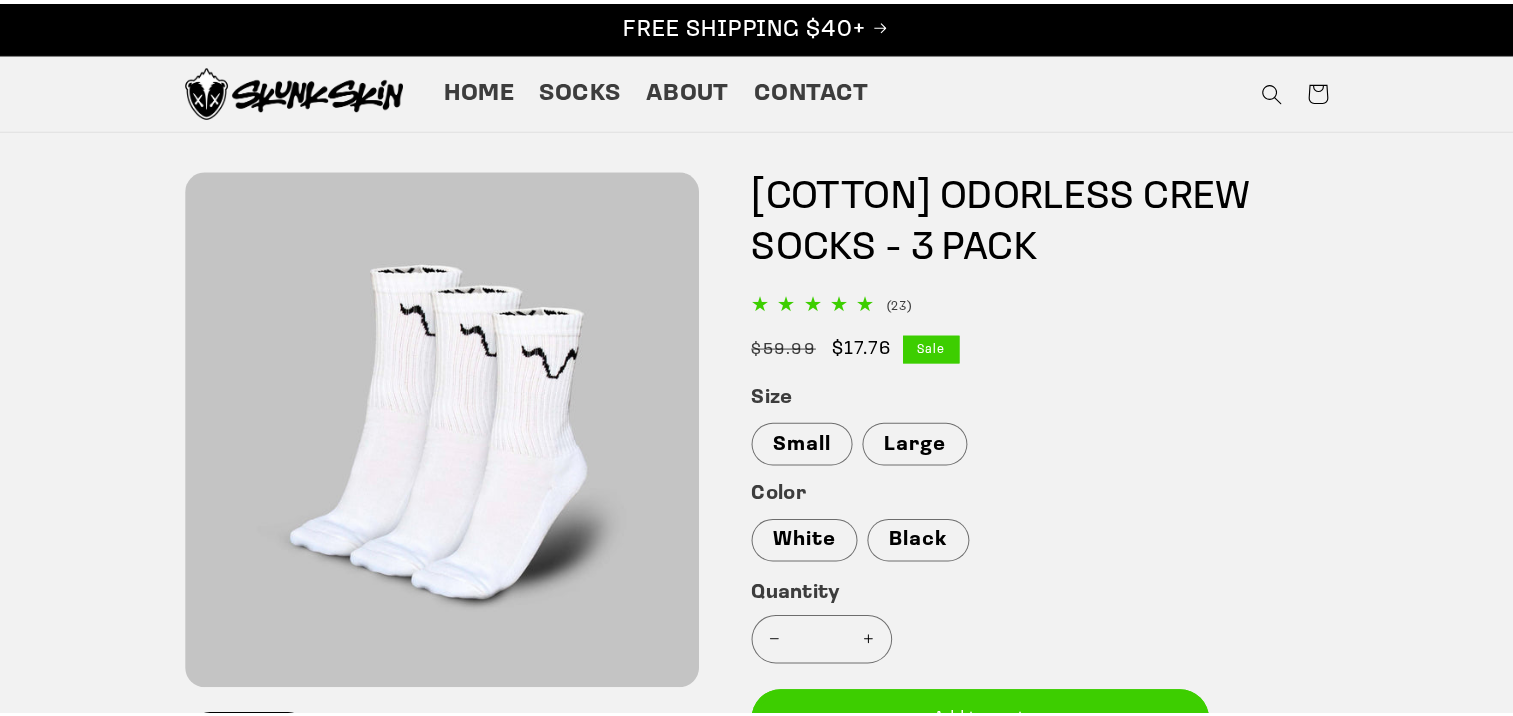 scroll, scrollTop: 0, scrollLeft: 0, axis: both 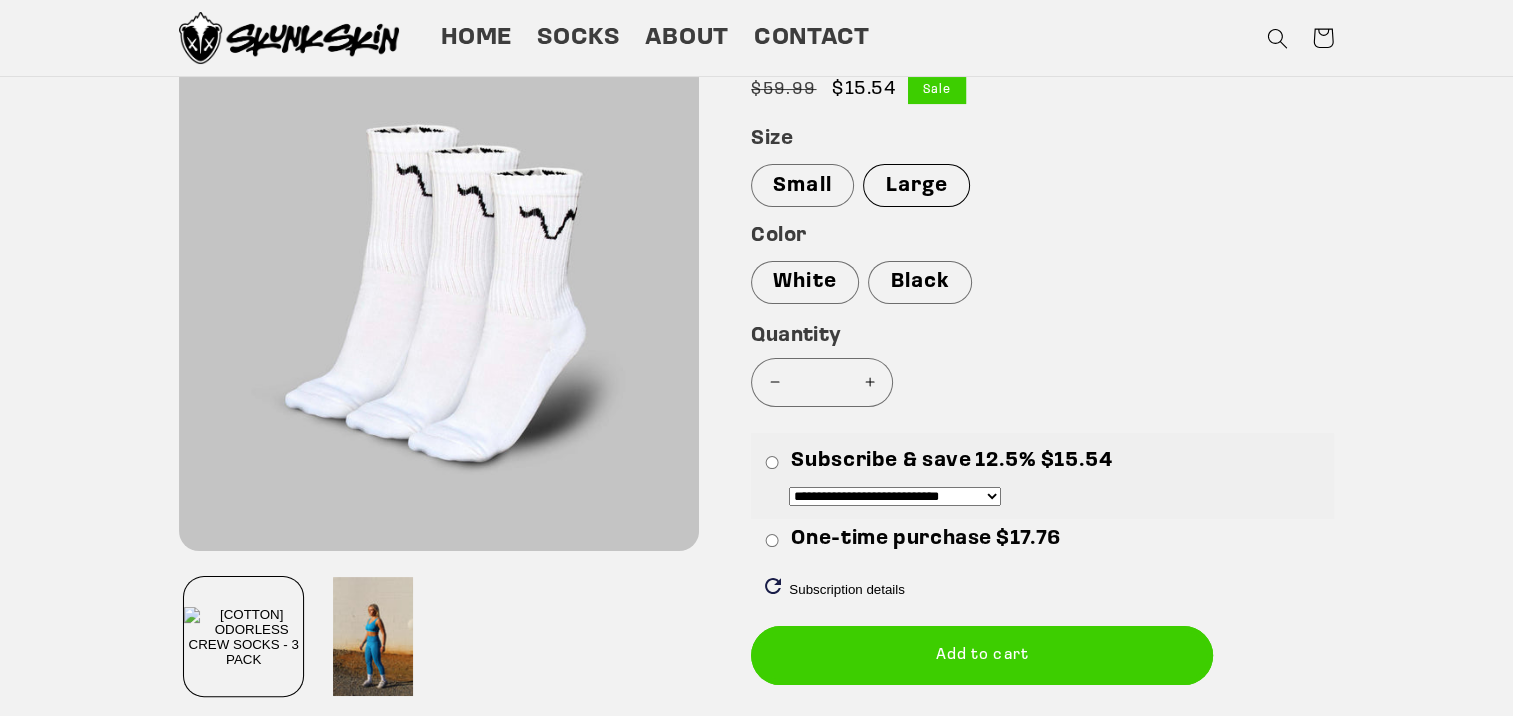 click on "Large" at bounding box center [916, 185] 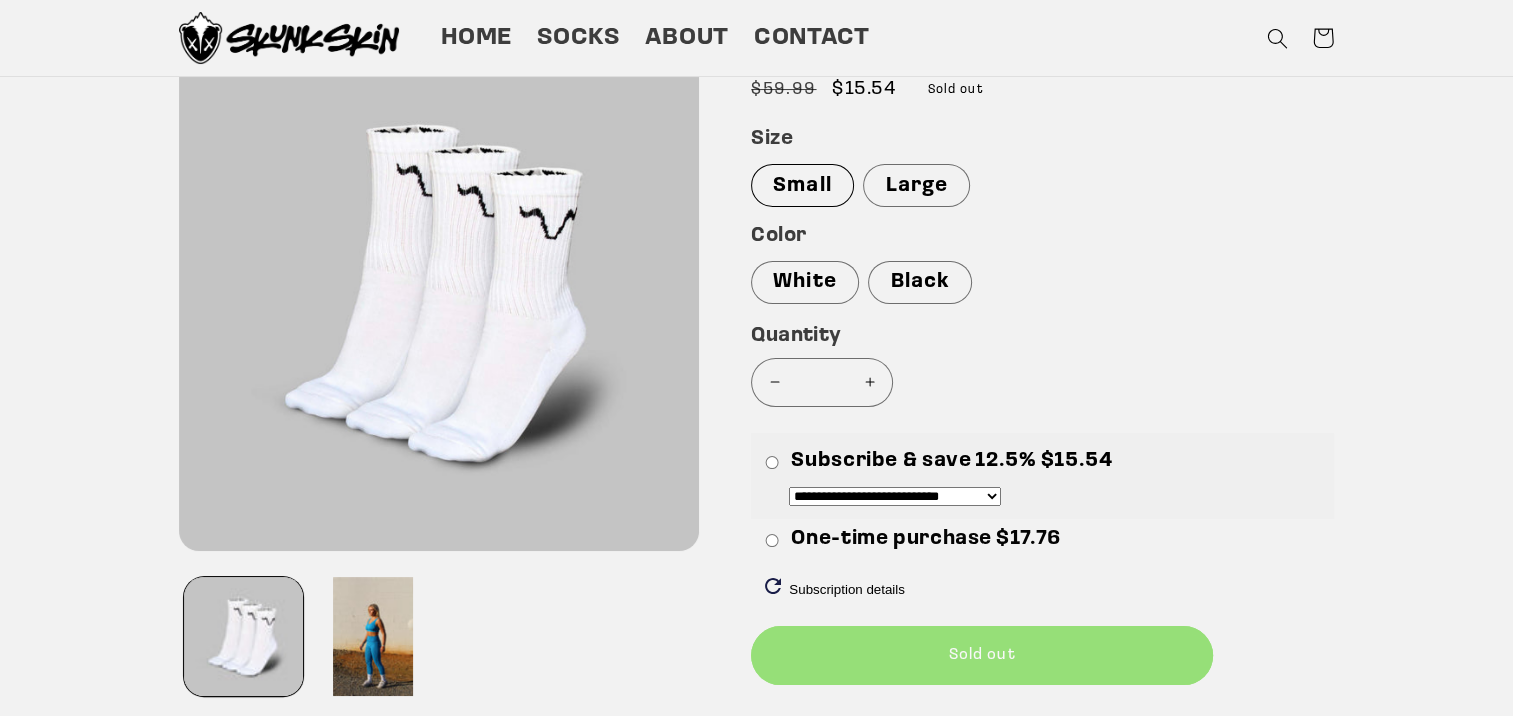 click on "Small" at bounding box center (802, 185) 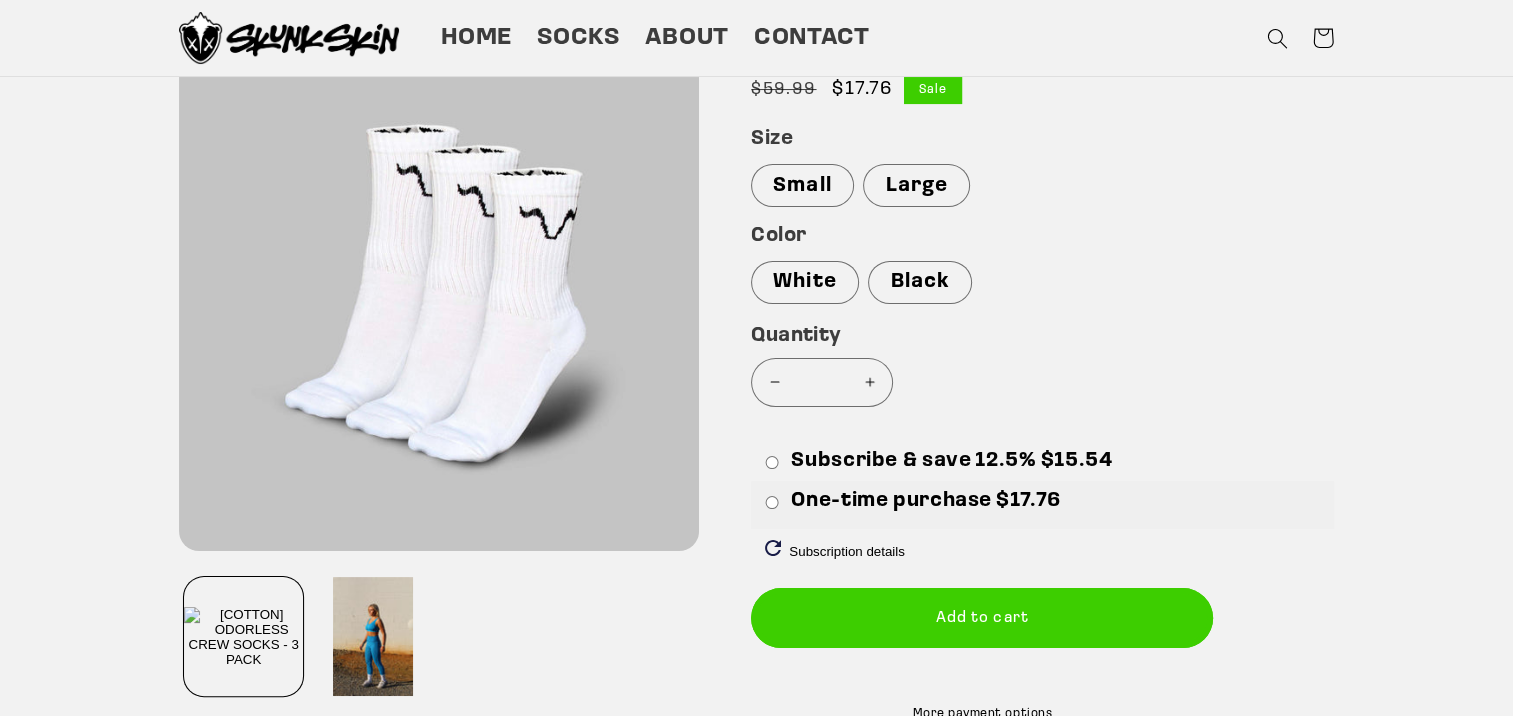 click on "Increase quantity for [COTTON] ODORLESS CREW SOCKS - 3 PACK" at bounding box center (869, 382) 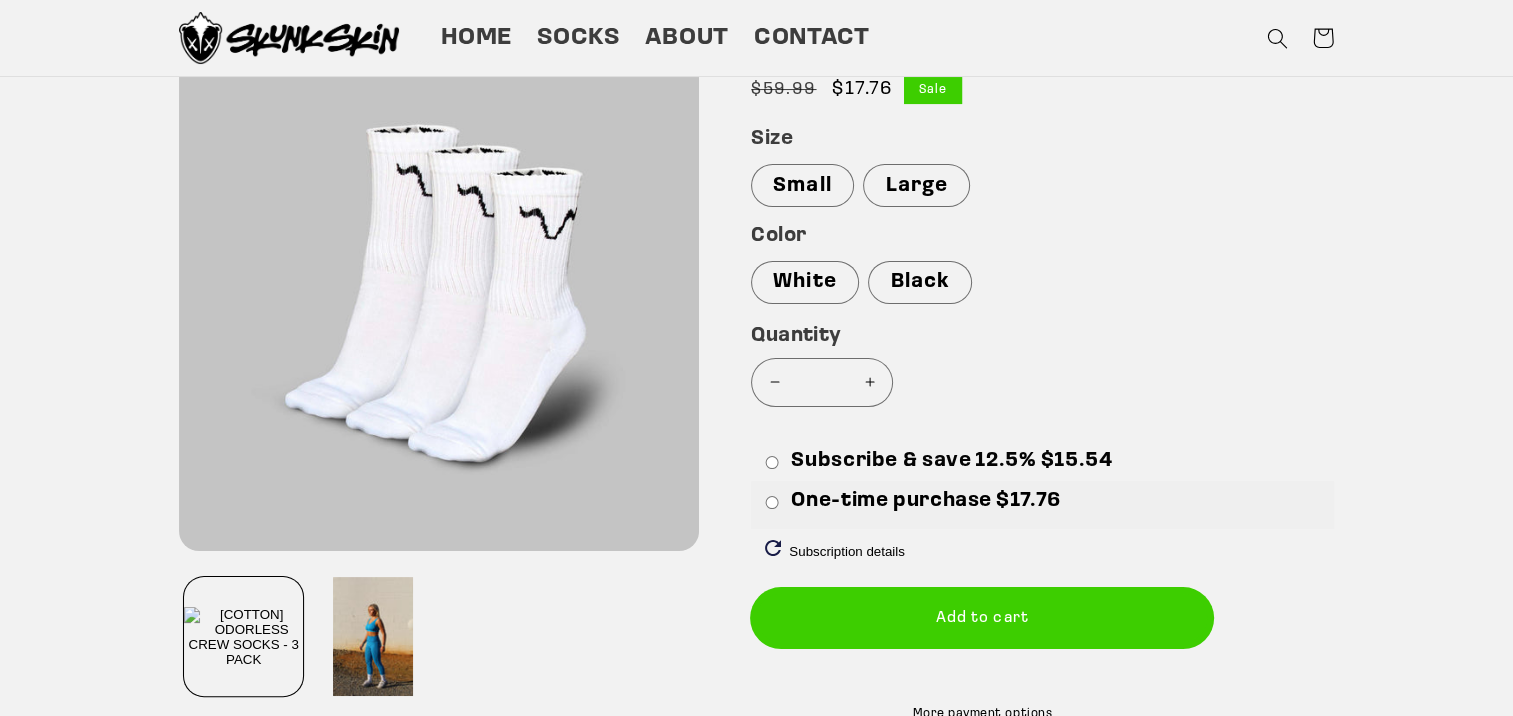 click on "Add to cart" at bounding box center (982, 617) 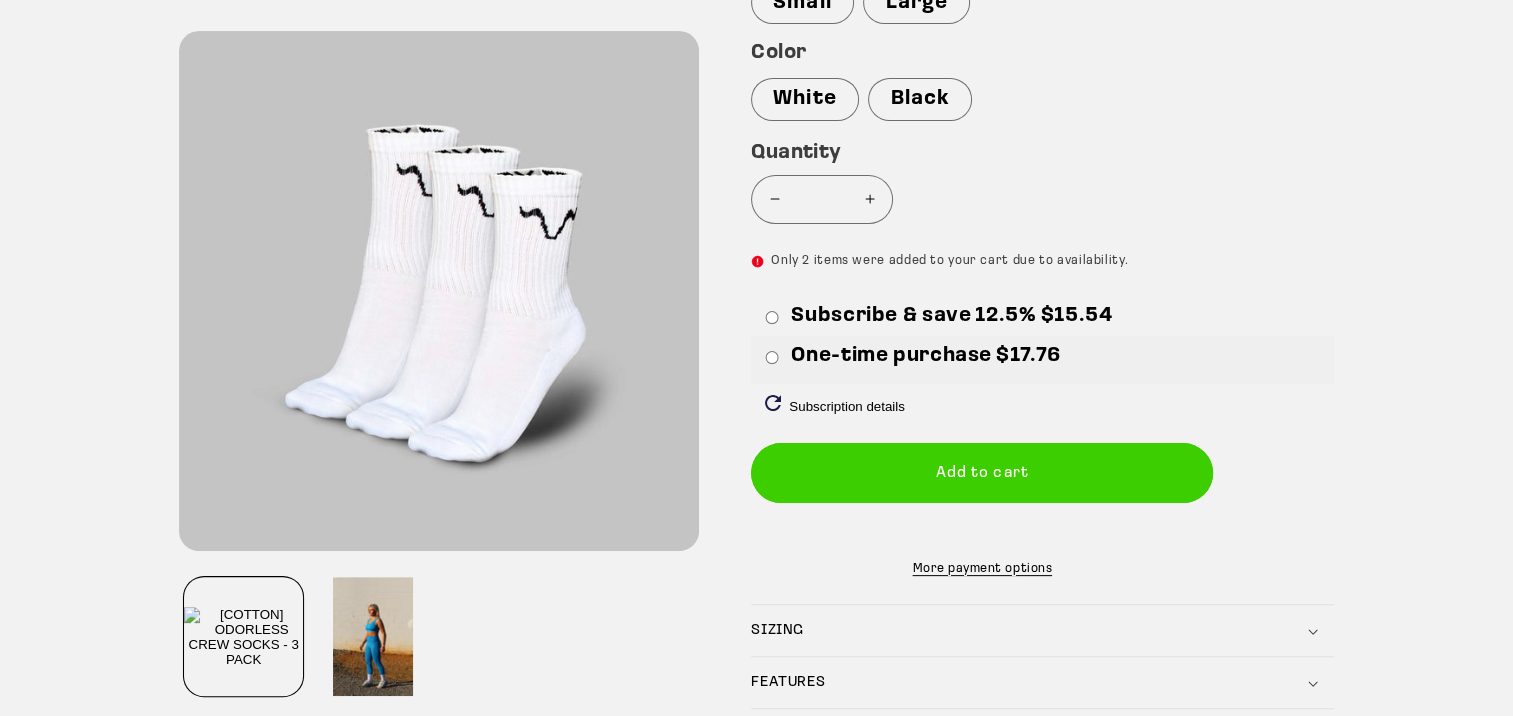 scroll, scrollTop: 456, scrollLeft: 0, axis: vertical 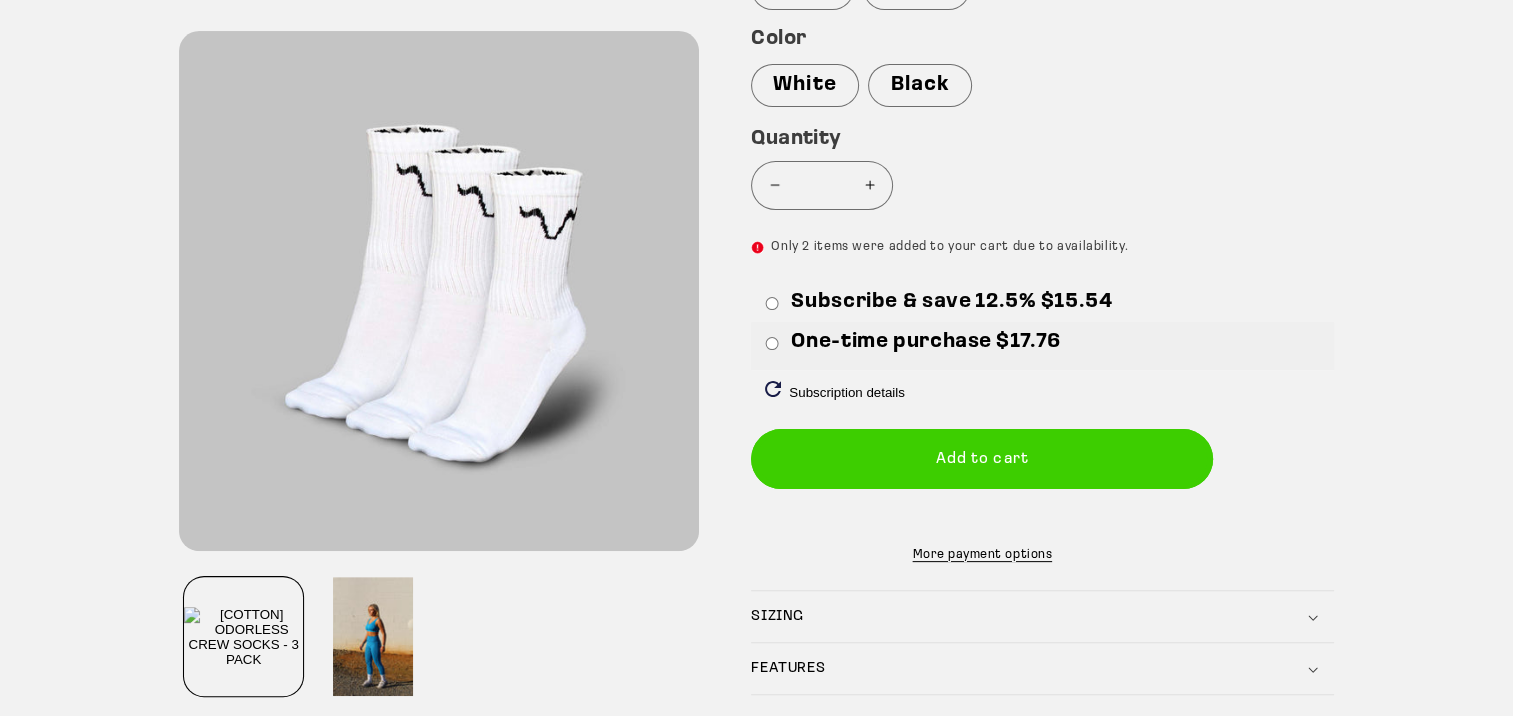 click on "Decrease quantity for [COTTON] ODORLESS CREW SOCKS - 3 PACK" at bounding box center (774, 185) 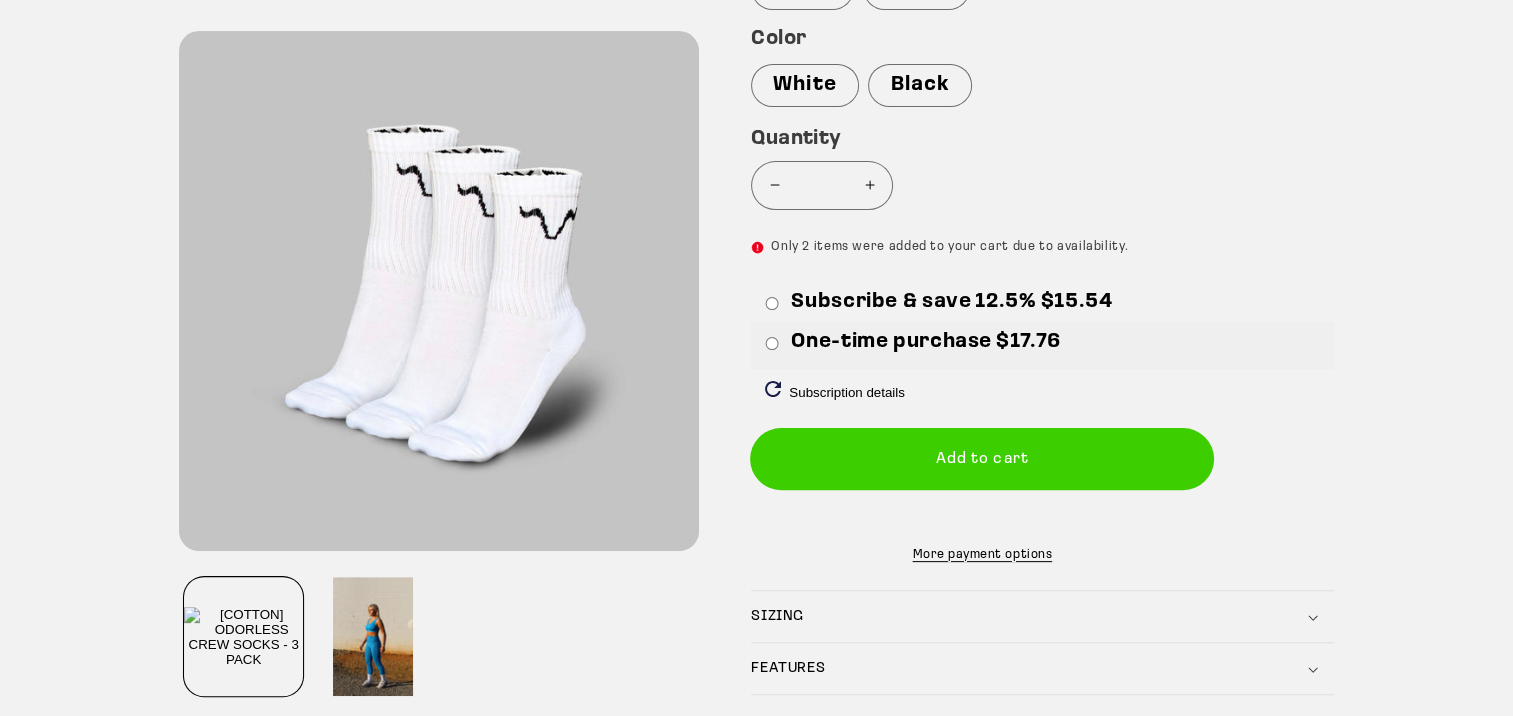 click on "Add to cart" at bounding box center [982, 458] 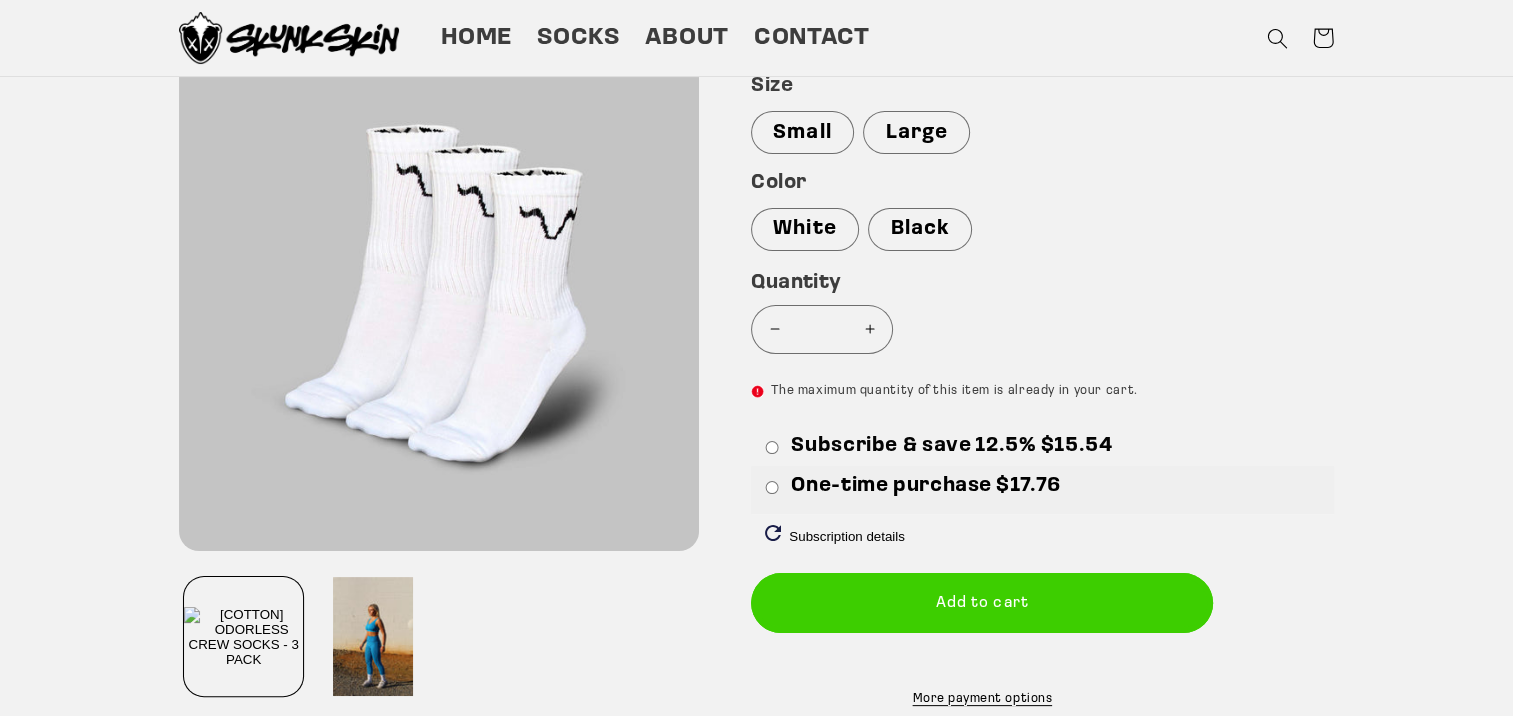 scroll, scrollTop: 0, scrollLeft: 0, axis: both 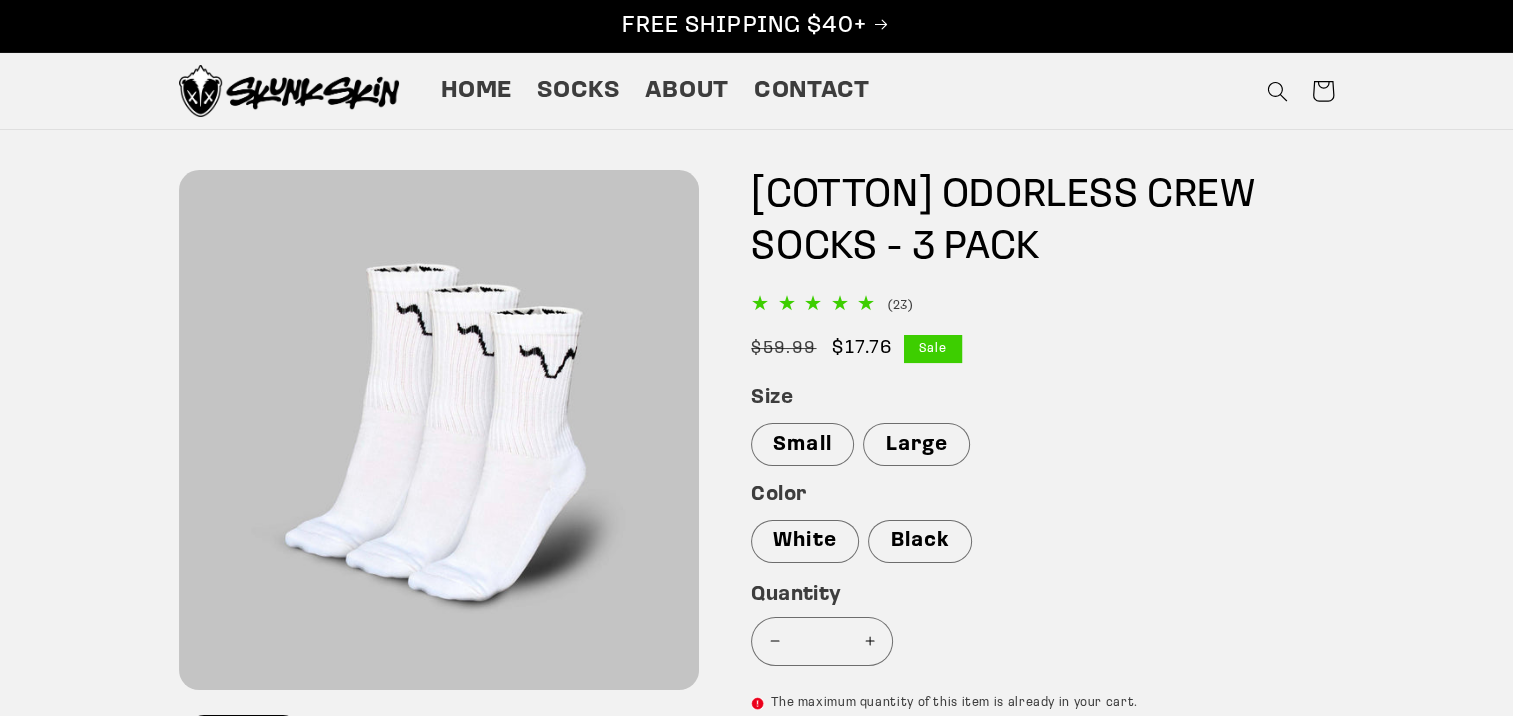 click 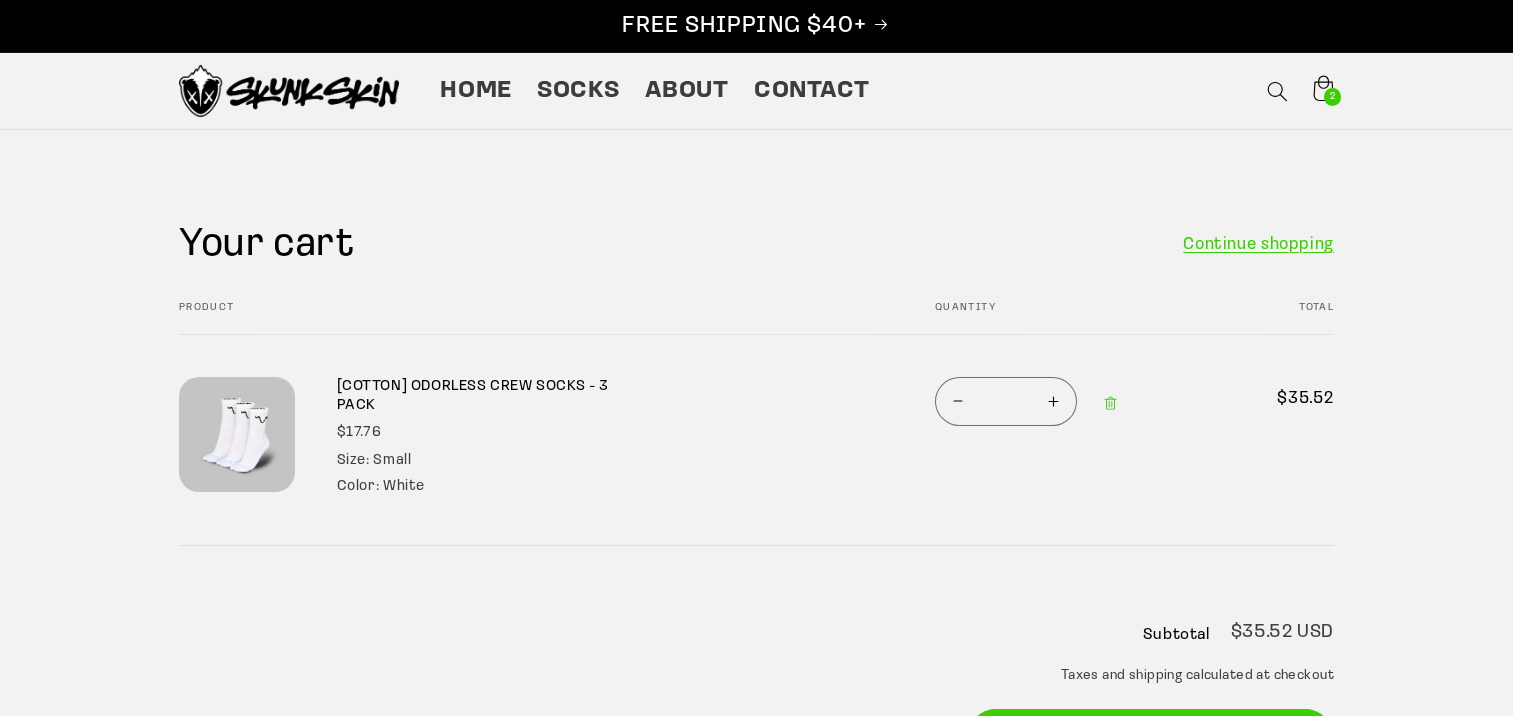 scroll, scrollTop: 0, scrollLeft: 0, axis: both 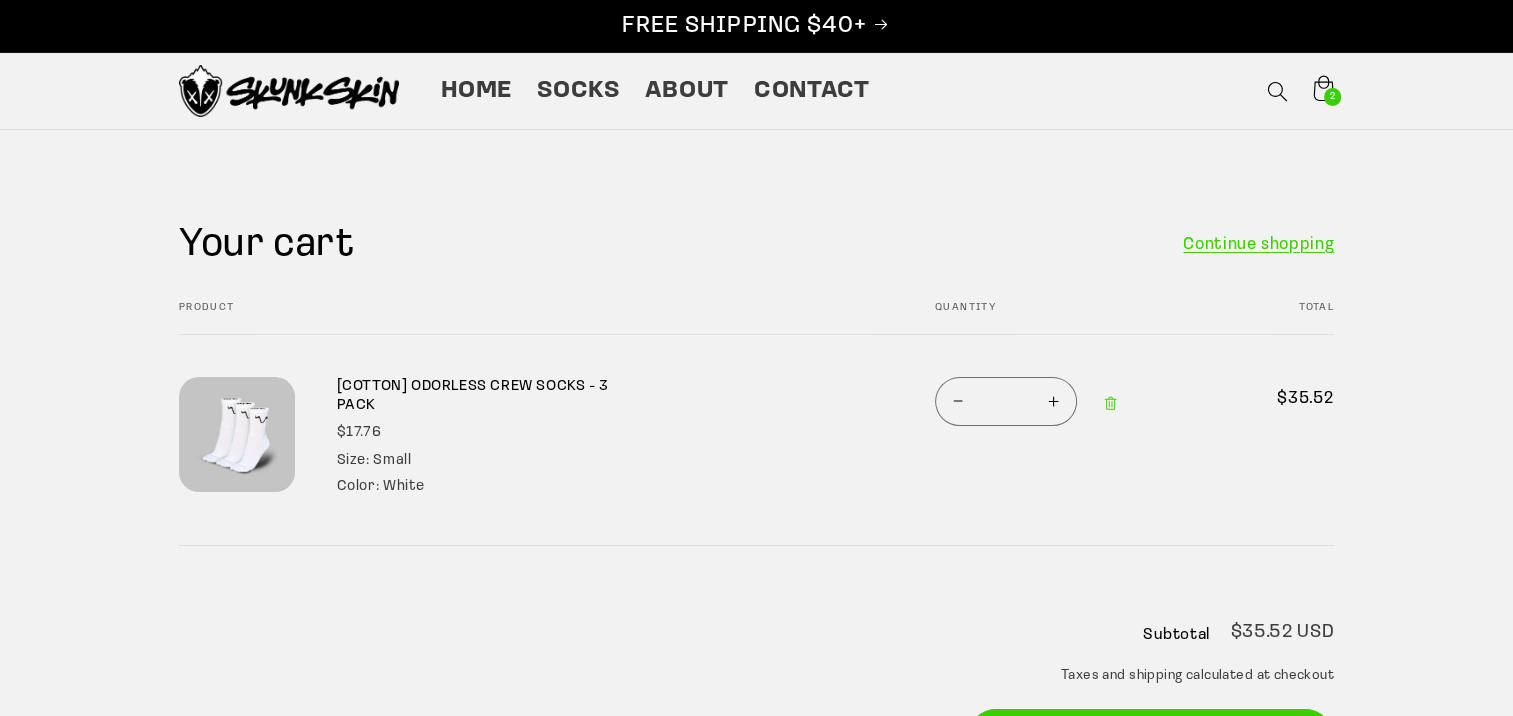 click on "Decrease quantity for [COTTON] ODORLESS CREW SOCKS - 3 PACK" at bounding box center (958, 401) 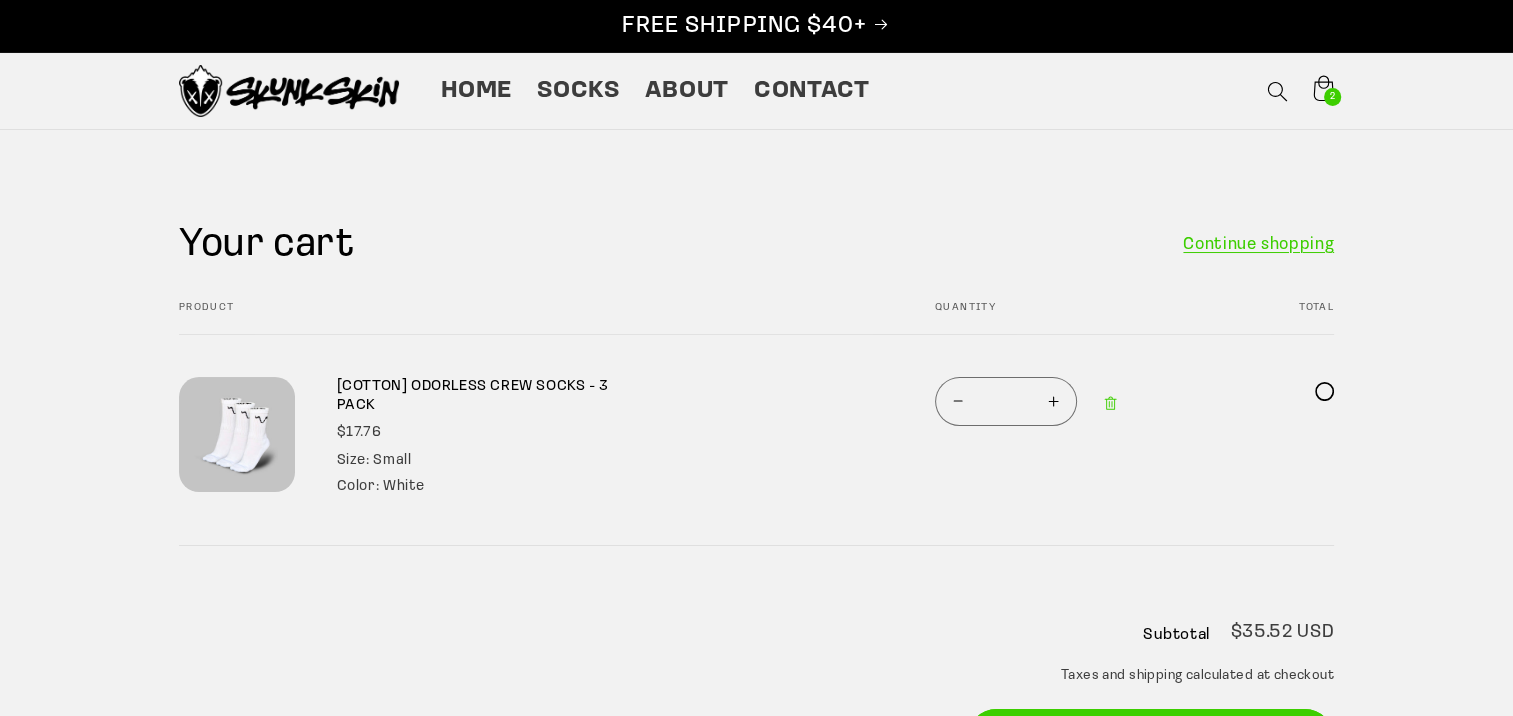 click on "Product
Total
Quantity
Total
[COTTON] ODORLESS CREW SOCKS - 3 PACK
$17.76
Size:
Small
Color:
White
*" at bounding box center (756, 423) 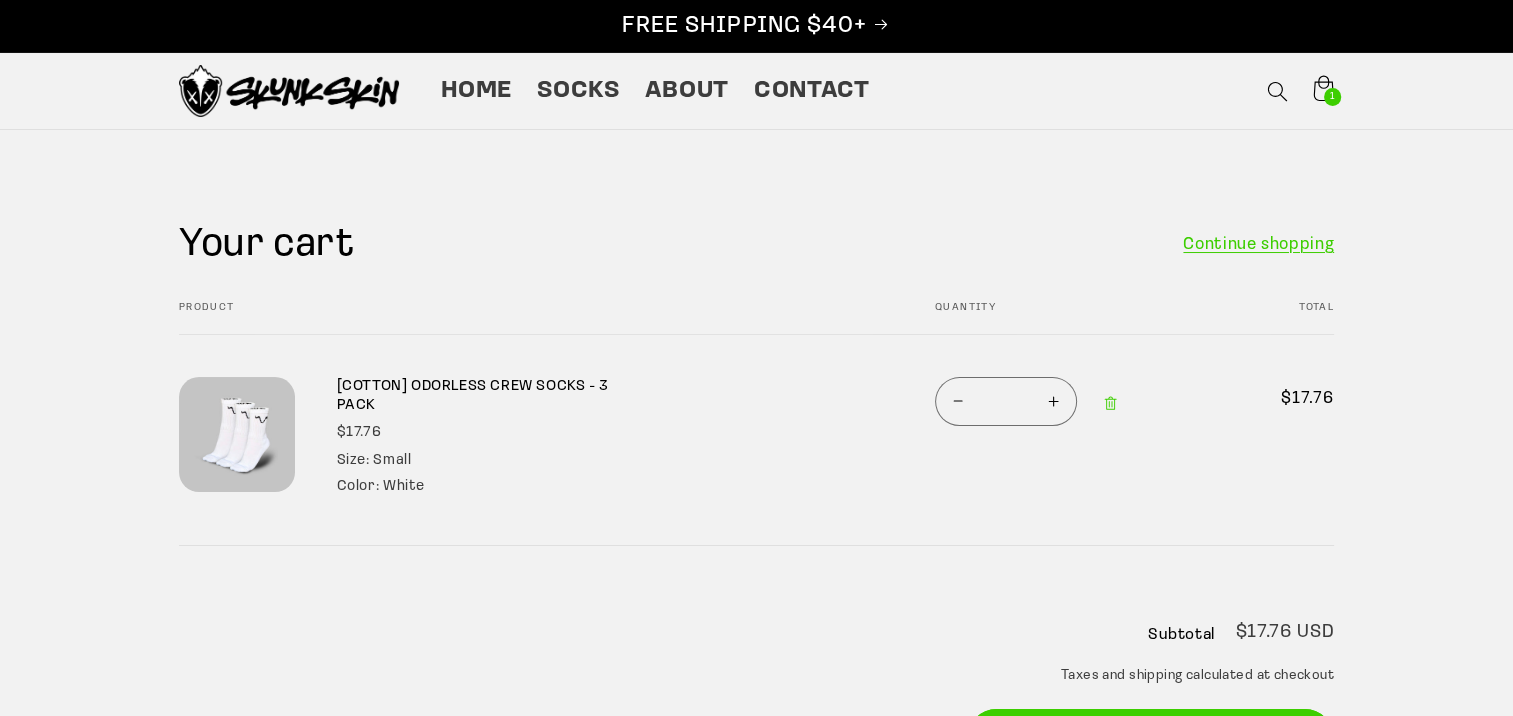 click on "Decrease quantity for [COTTON] ODORLESS CREW SOCKS - 3 PACK" at bounding box center (958, 401) 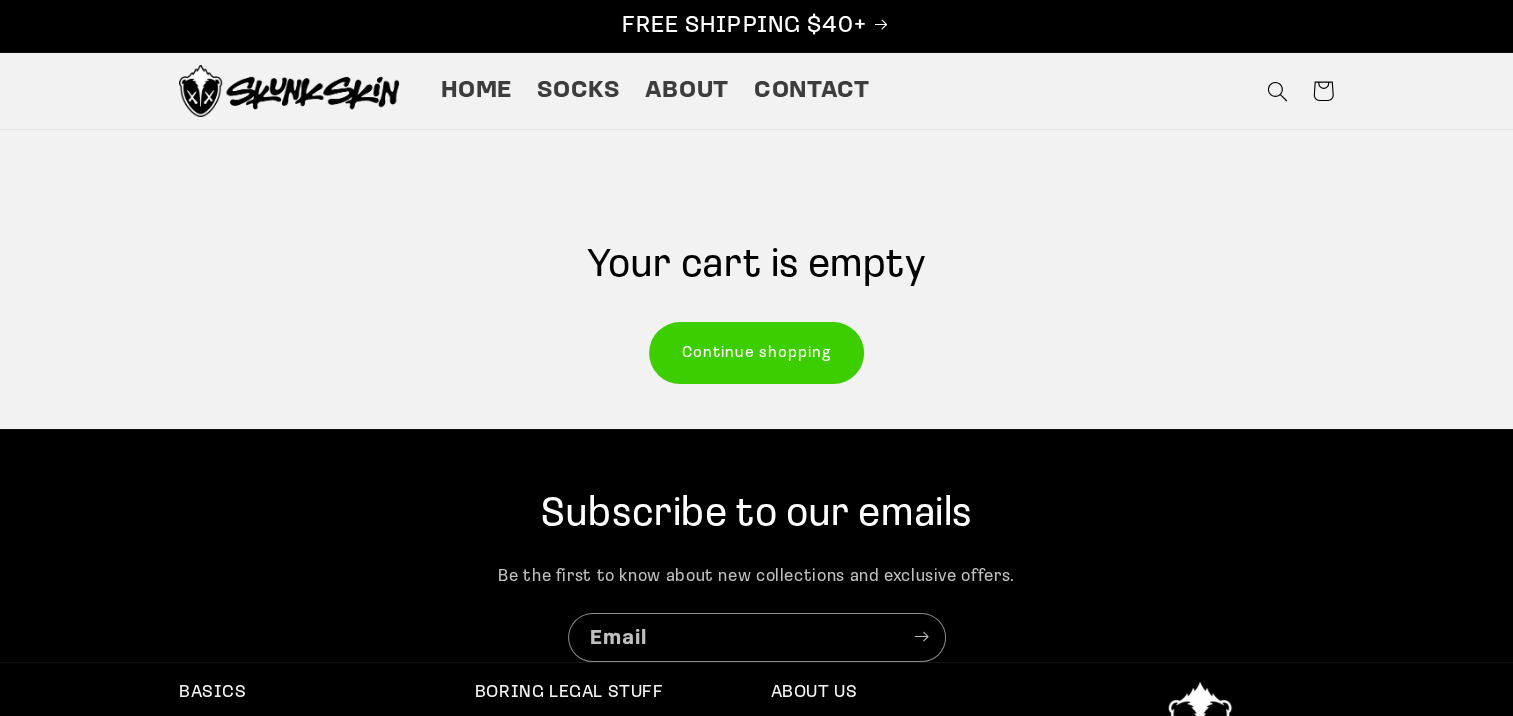 click on "Continue shopping" at bounding box center (756, 352) 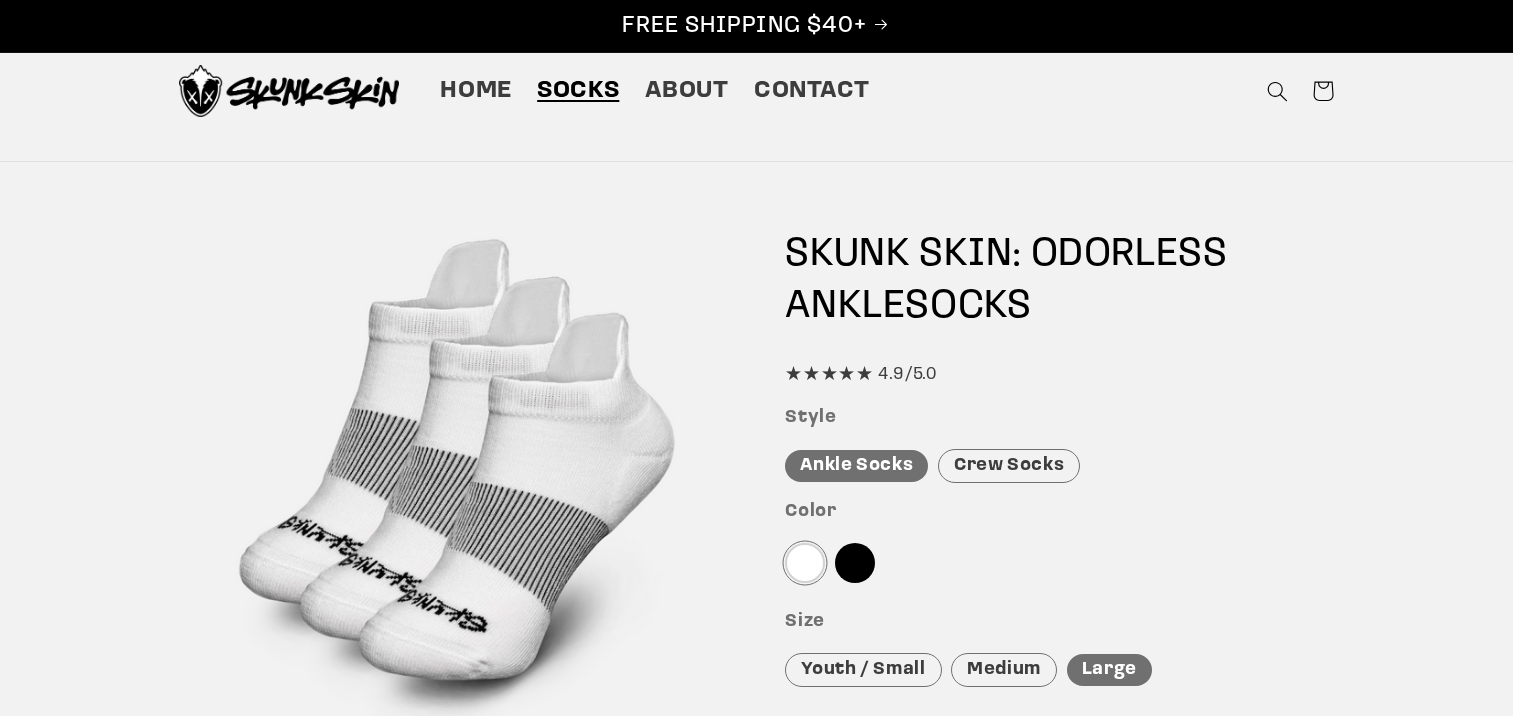 scroll, scrollTop: 0, scrollLeft: 0, axis: both 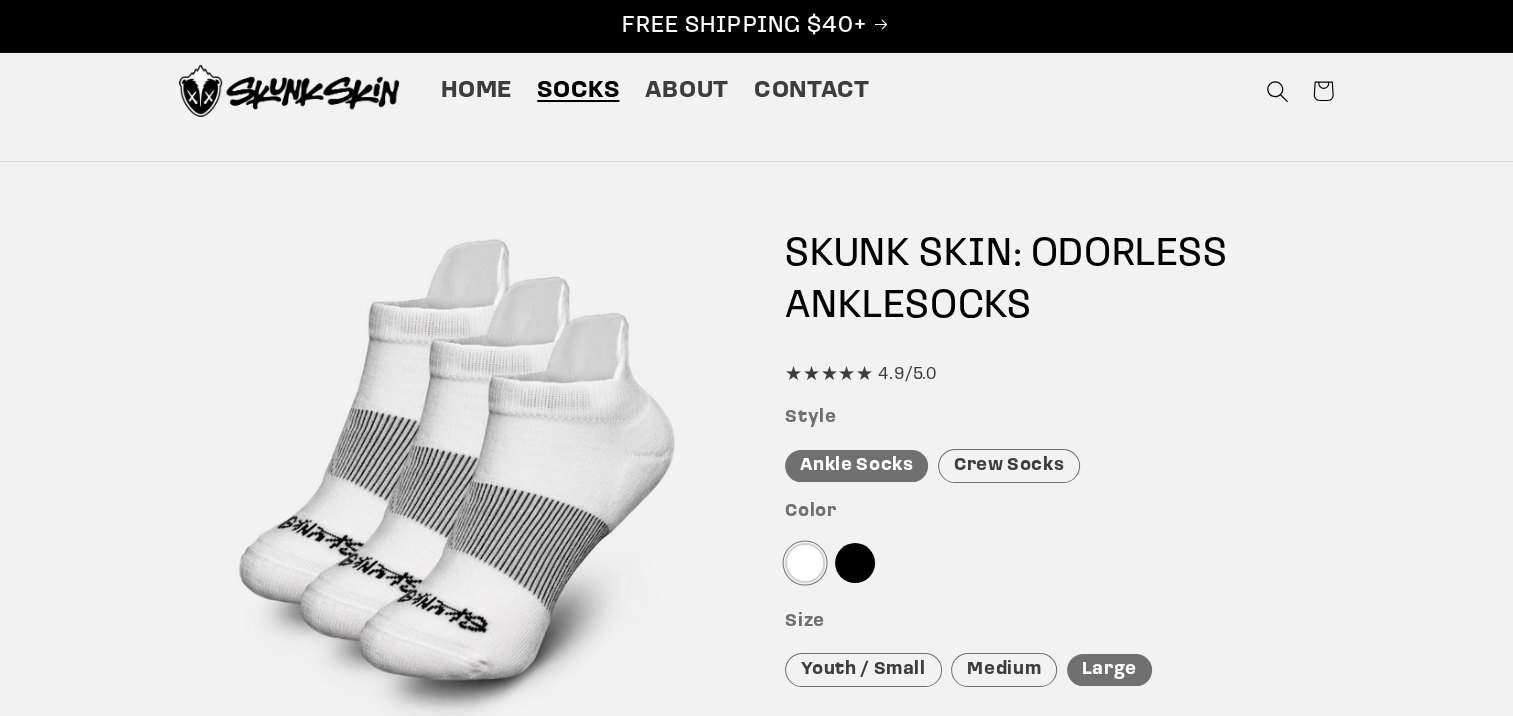 click 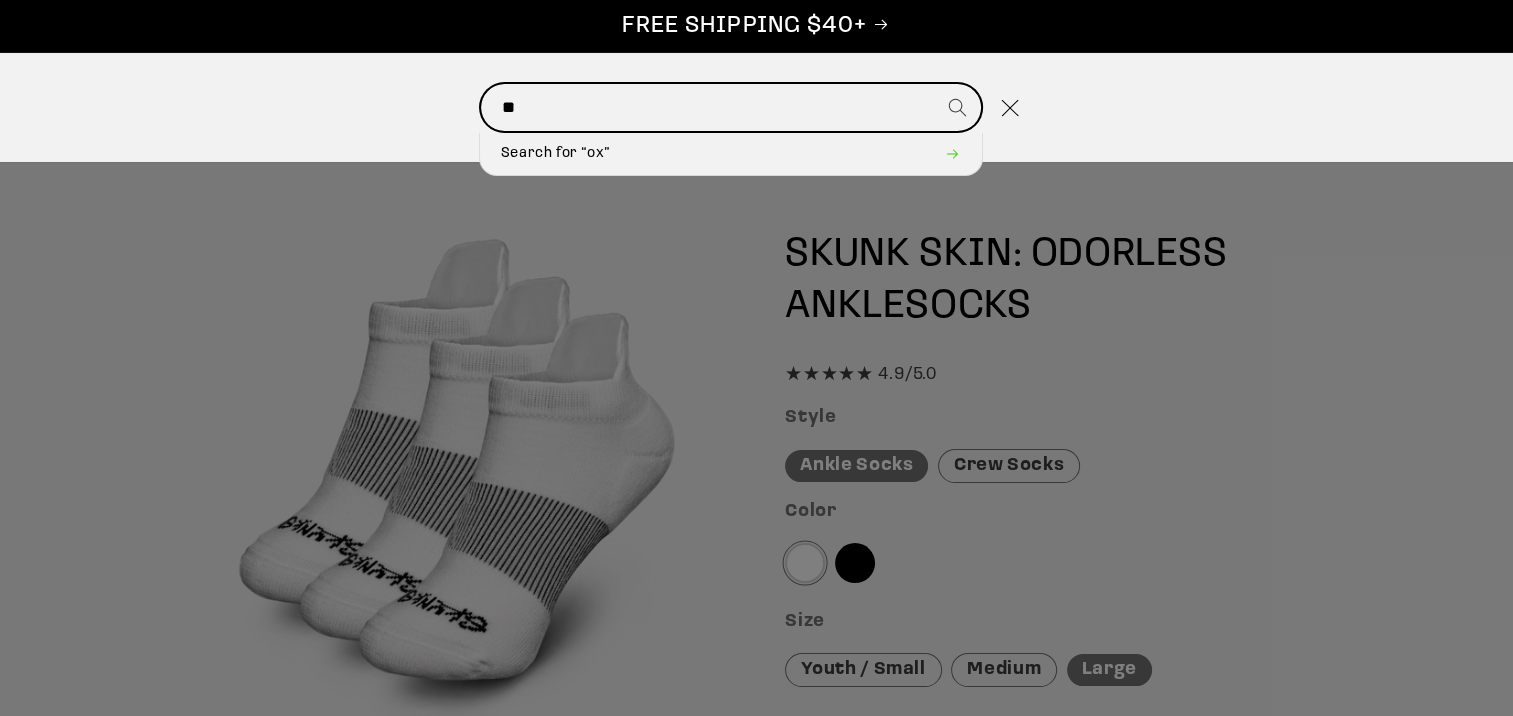 type on "**" 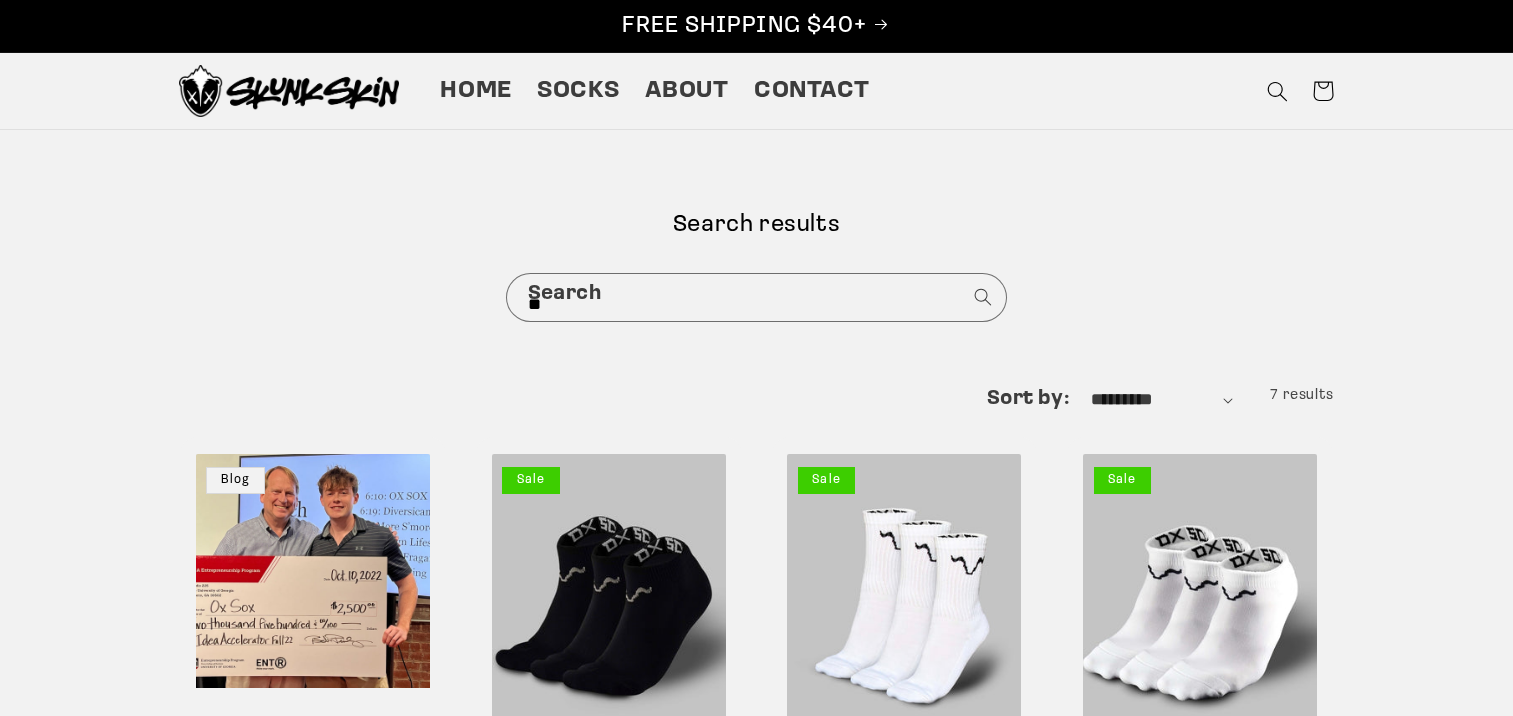 scroll, scrollTop: 0, scrollLeft: 0, axis: both 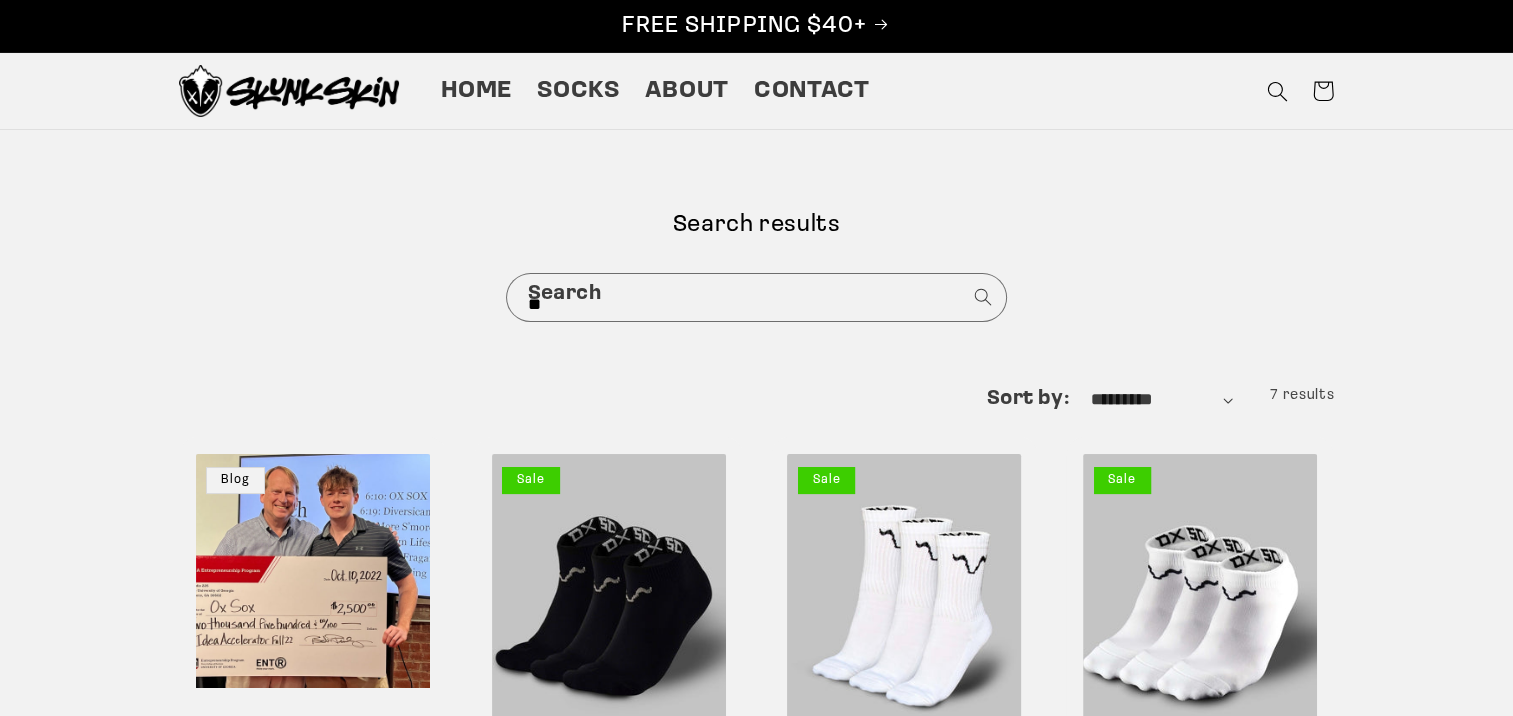 click on "[COTTON] ODORLESS CREW SOCKS - 3 PACK" at bounding box center (905, 800) 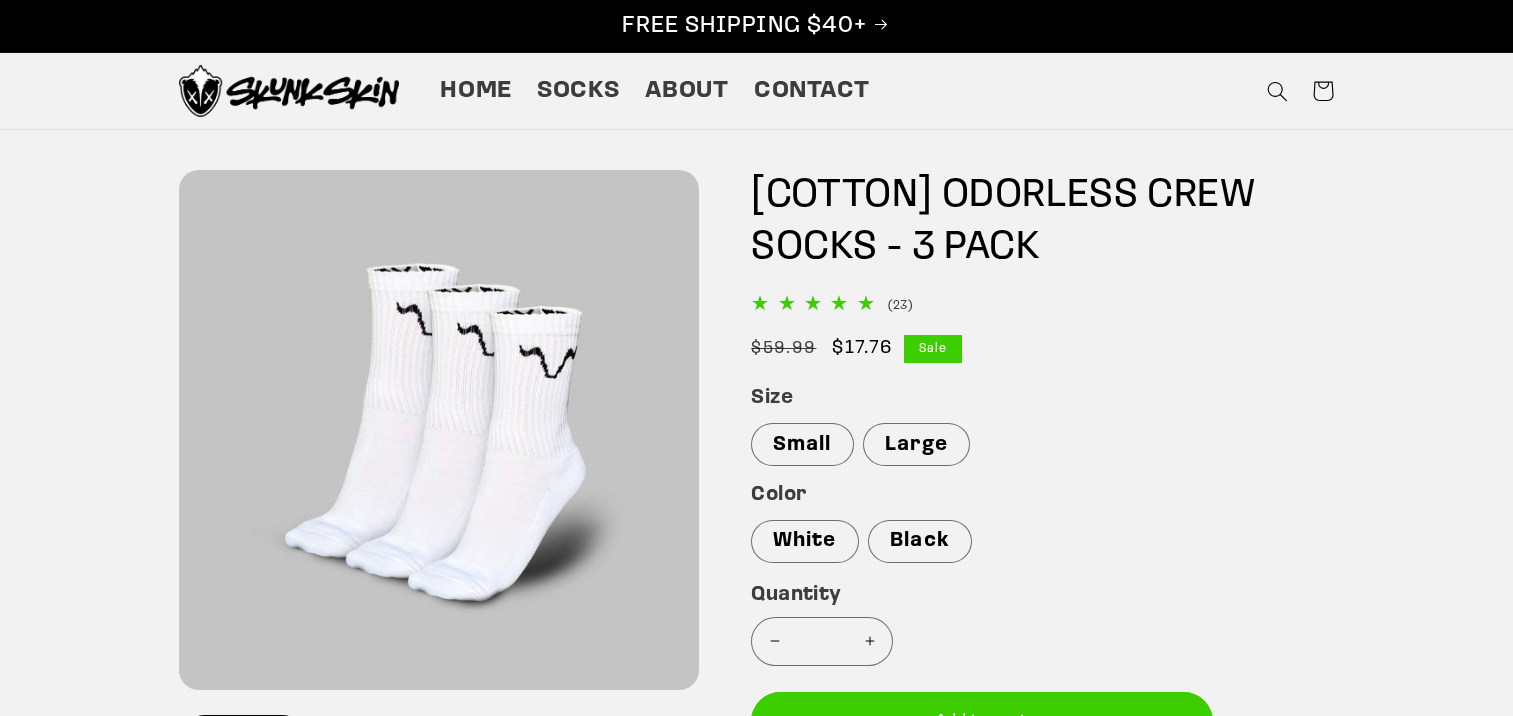 scroll, scrollTop: 0, scrollLeft: 0, axis: both 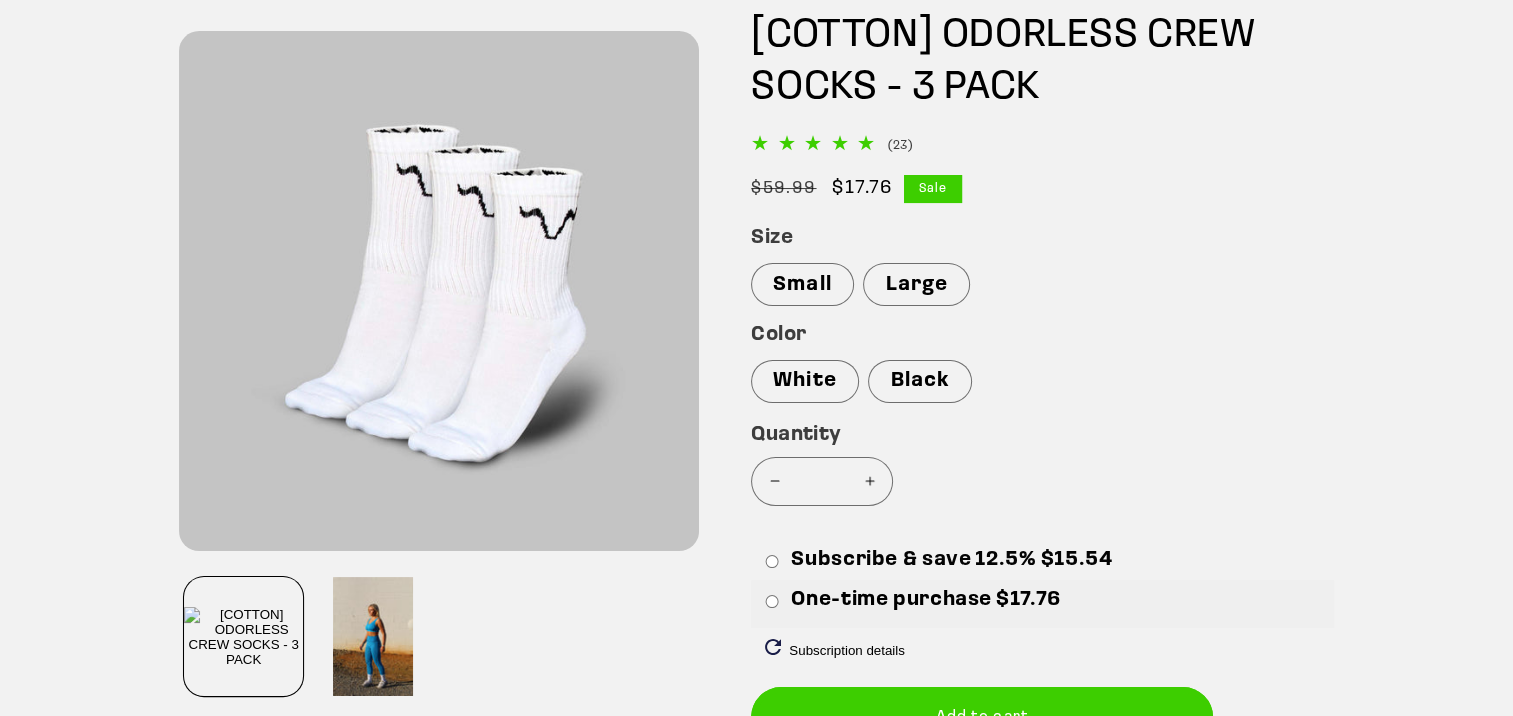 click on "Increase quantity for [COTTON] ODORLESS CREW SOCKS - 3 PACK" at bounding box center [869, 481] 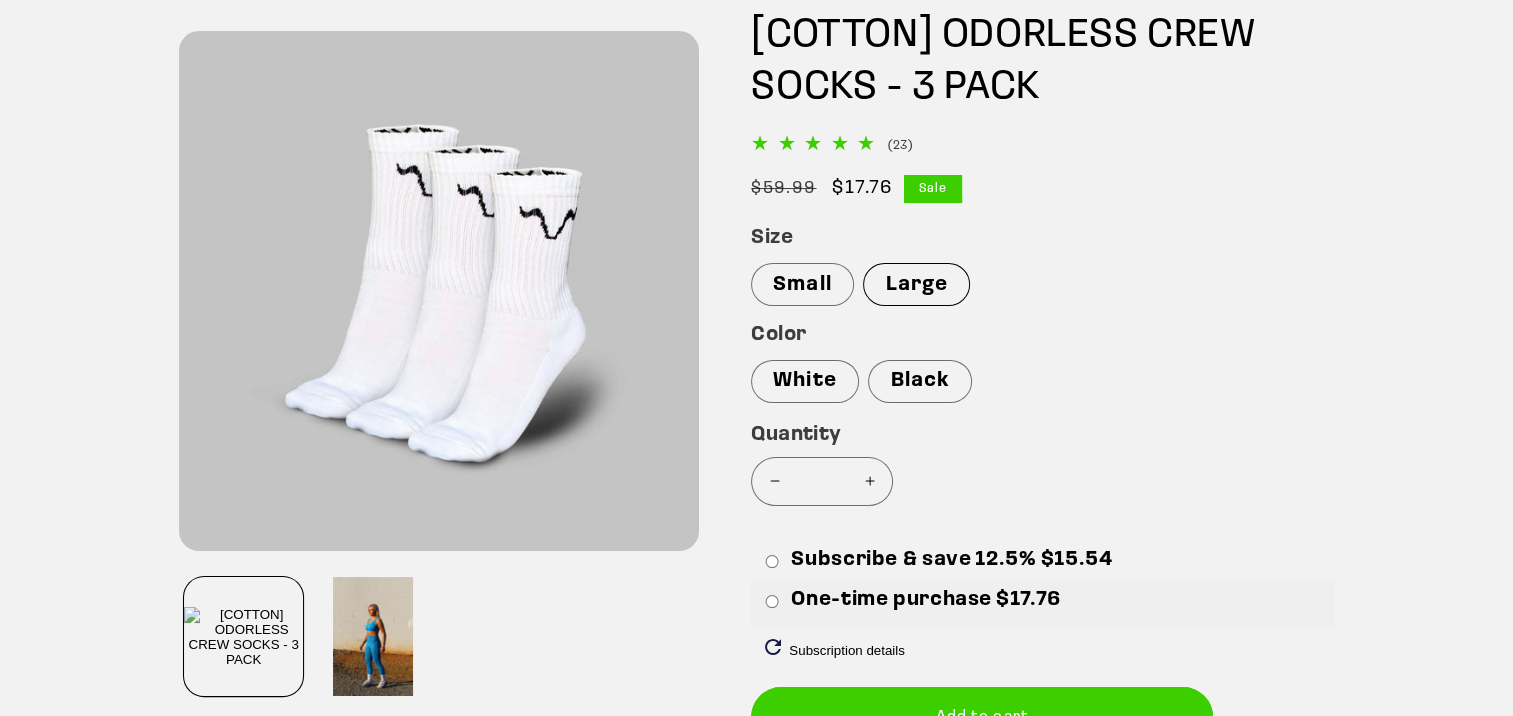 click on "Large" at bounding box center (916, 284) 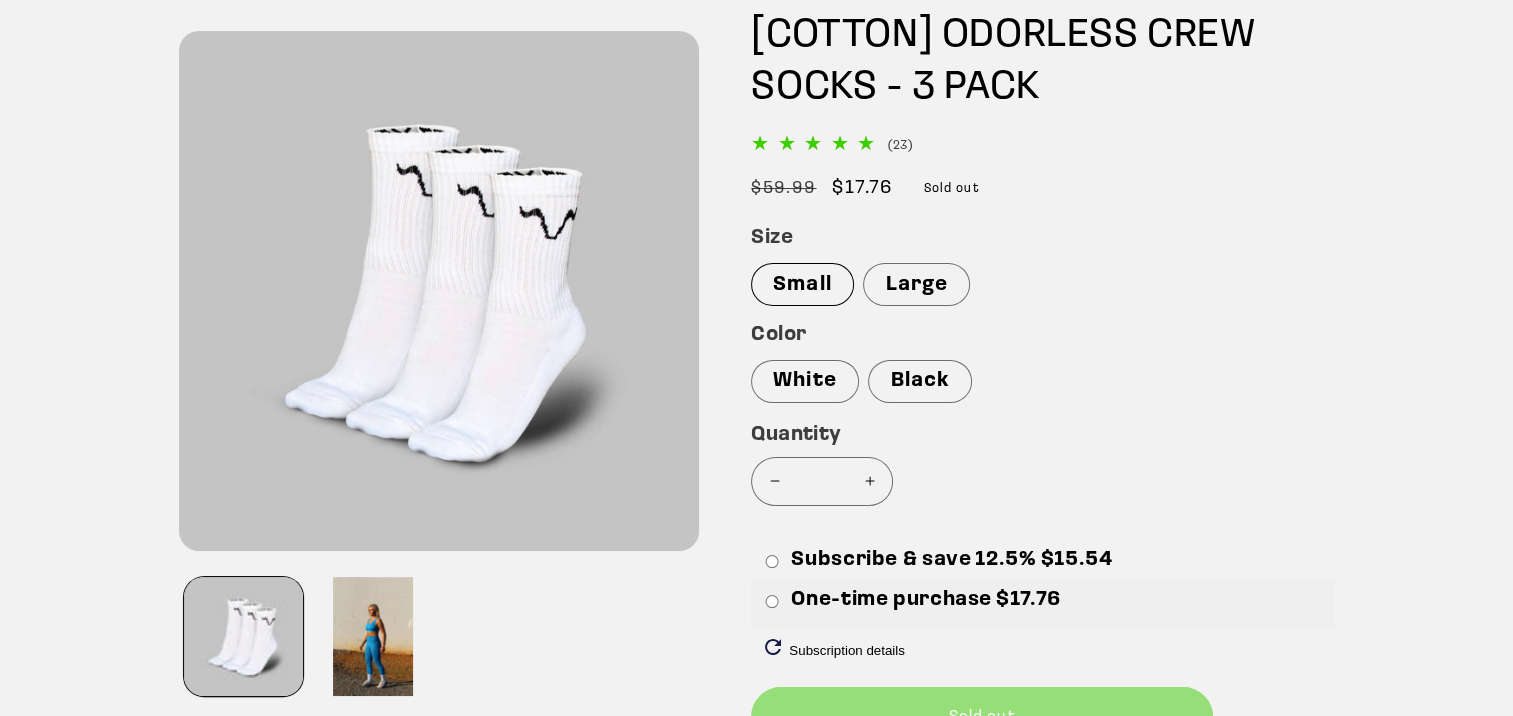 click on "Small" at bounding box center (802, 284) 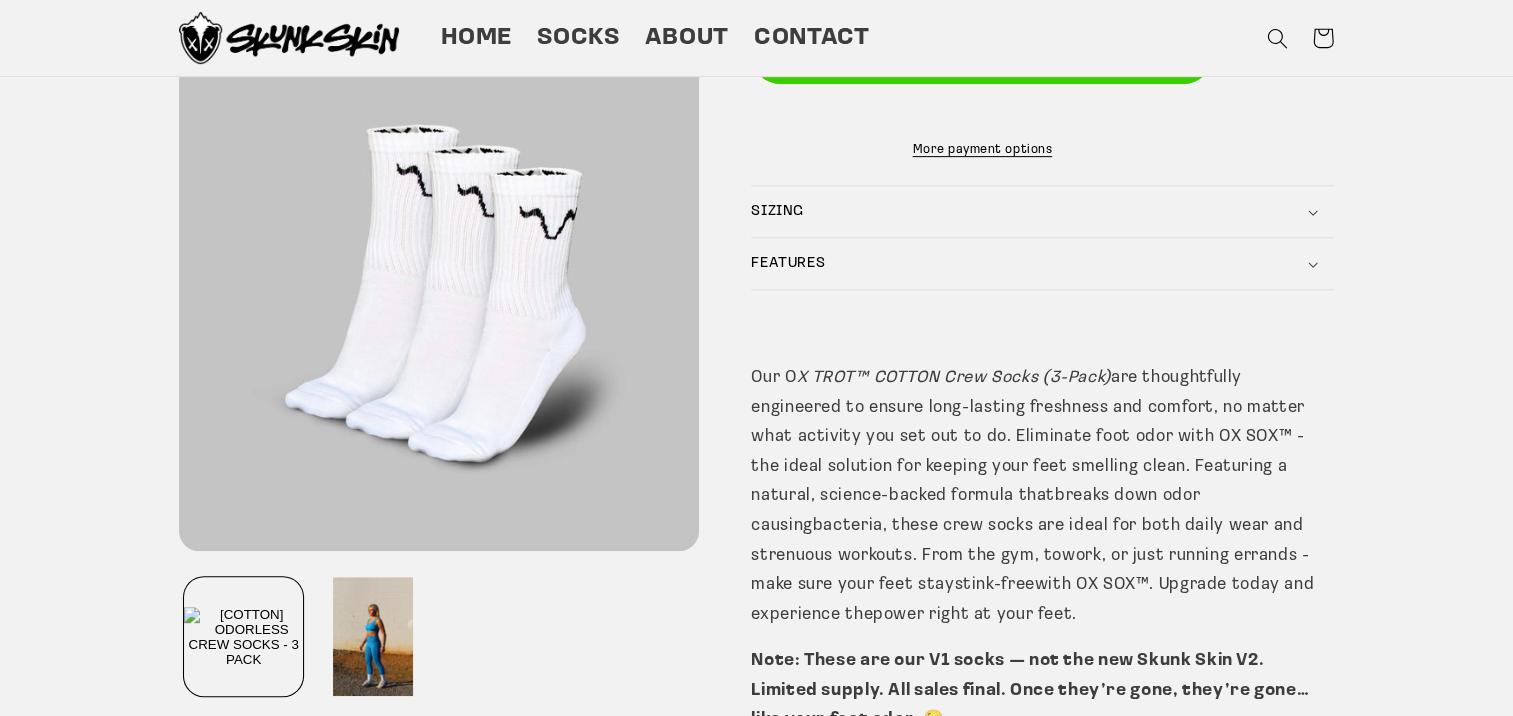scroll, scrollTop: 810, scrollLeft: 0, axis: vertical 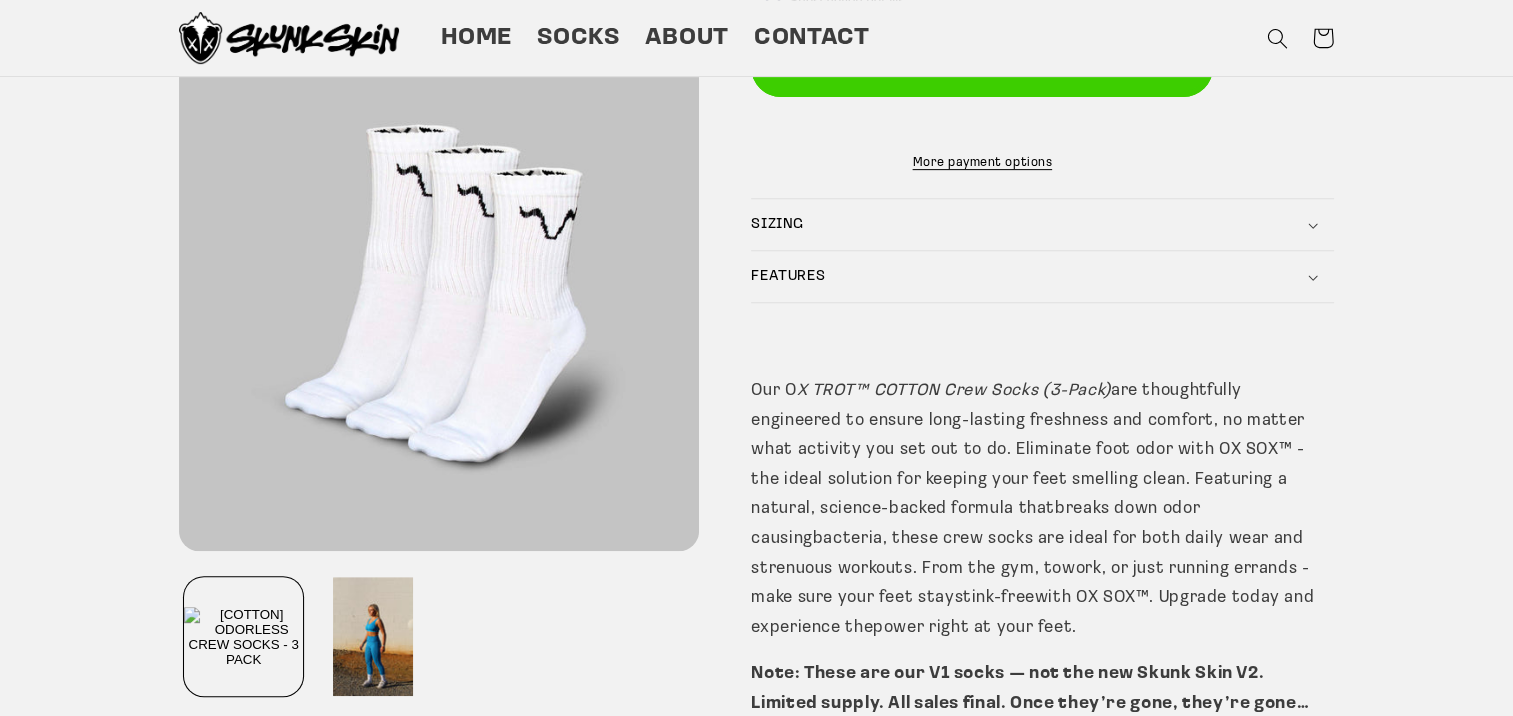 click on "FEATURES" at bounding box center [1042, 276] 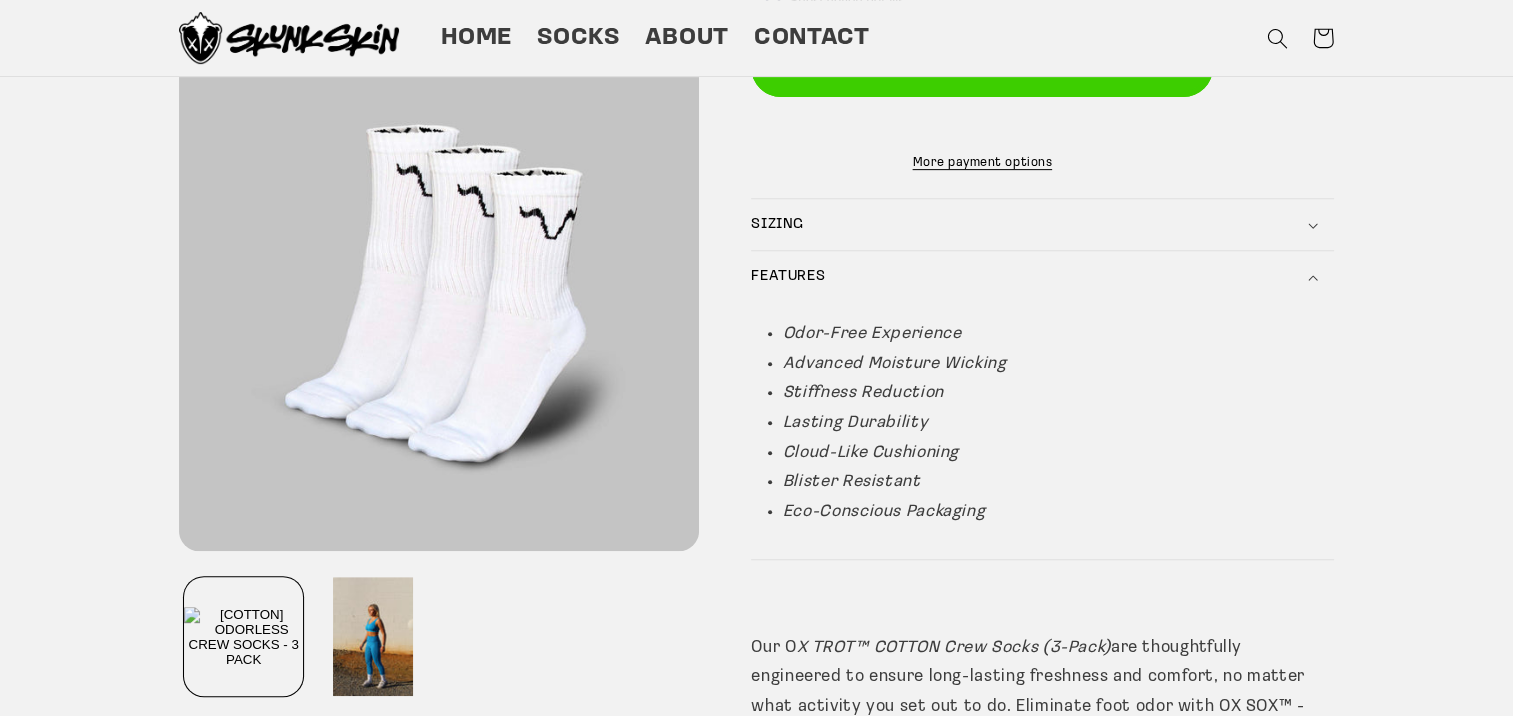 click 